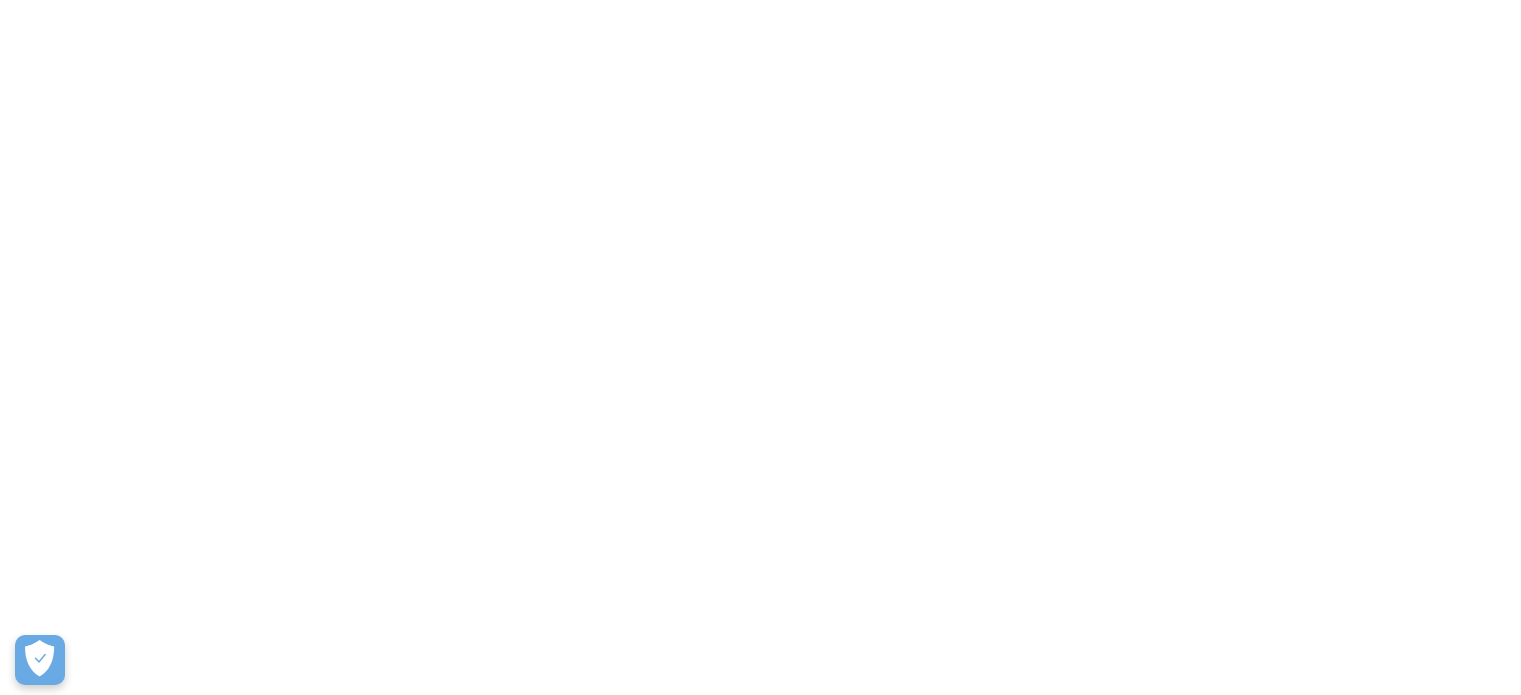 scroll, scrollTop: 0, scrollLeft: 0, axis: both 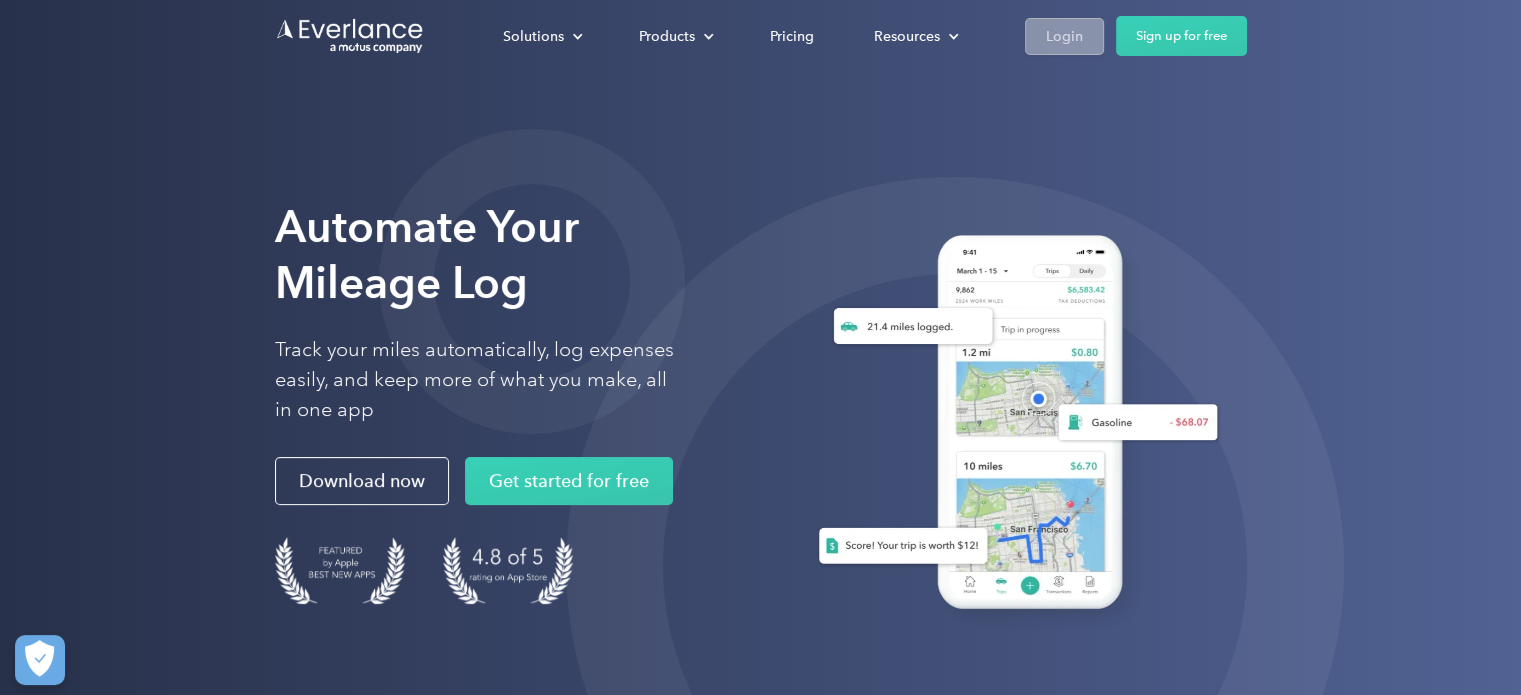 click on "Login" at bounding box center (1064, 36) 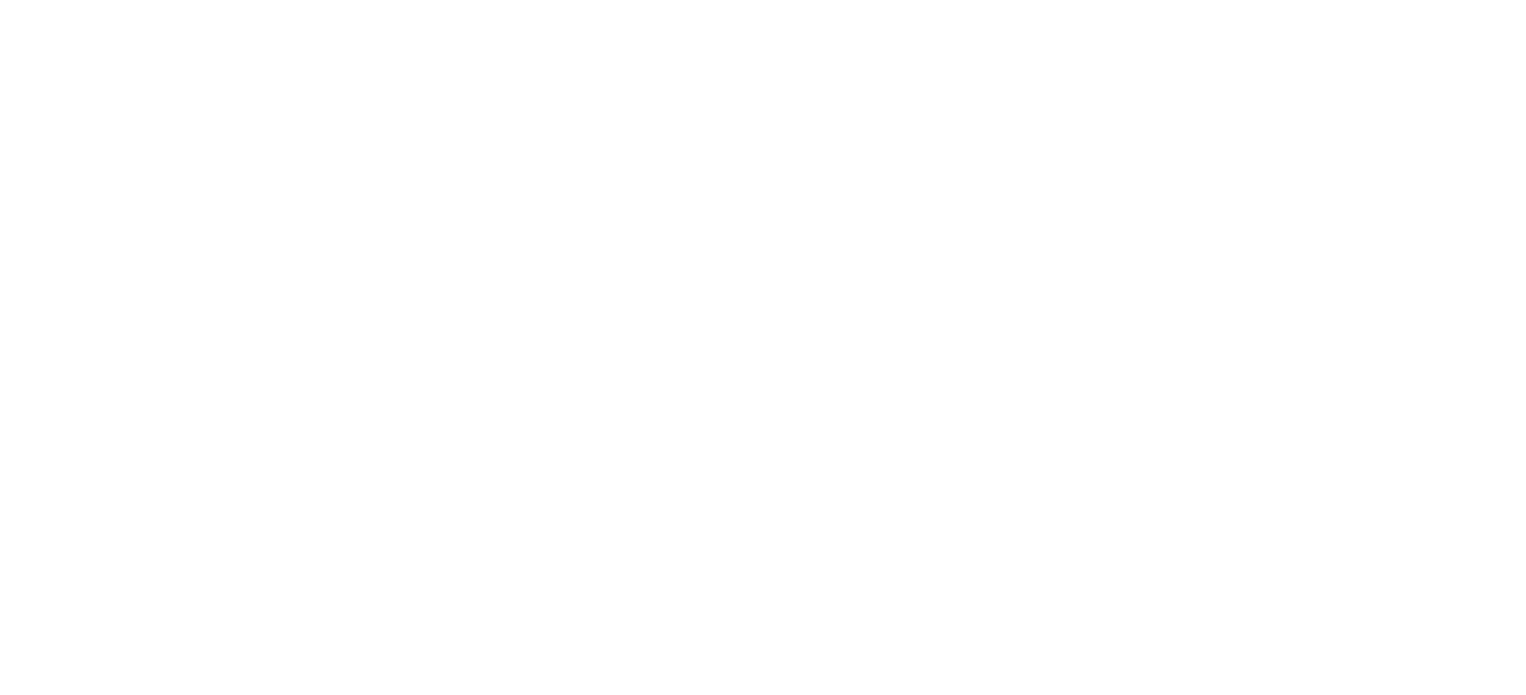 scroll, scrollTop: 0, scrollLeft: 0, axis: both 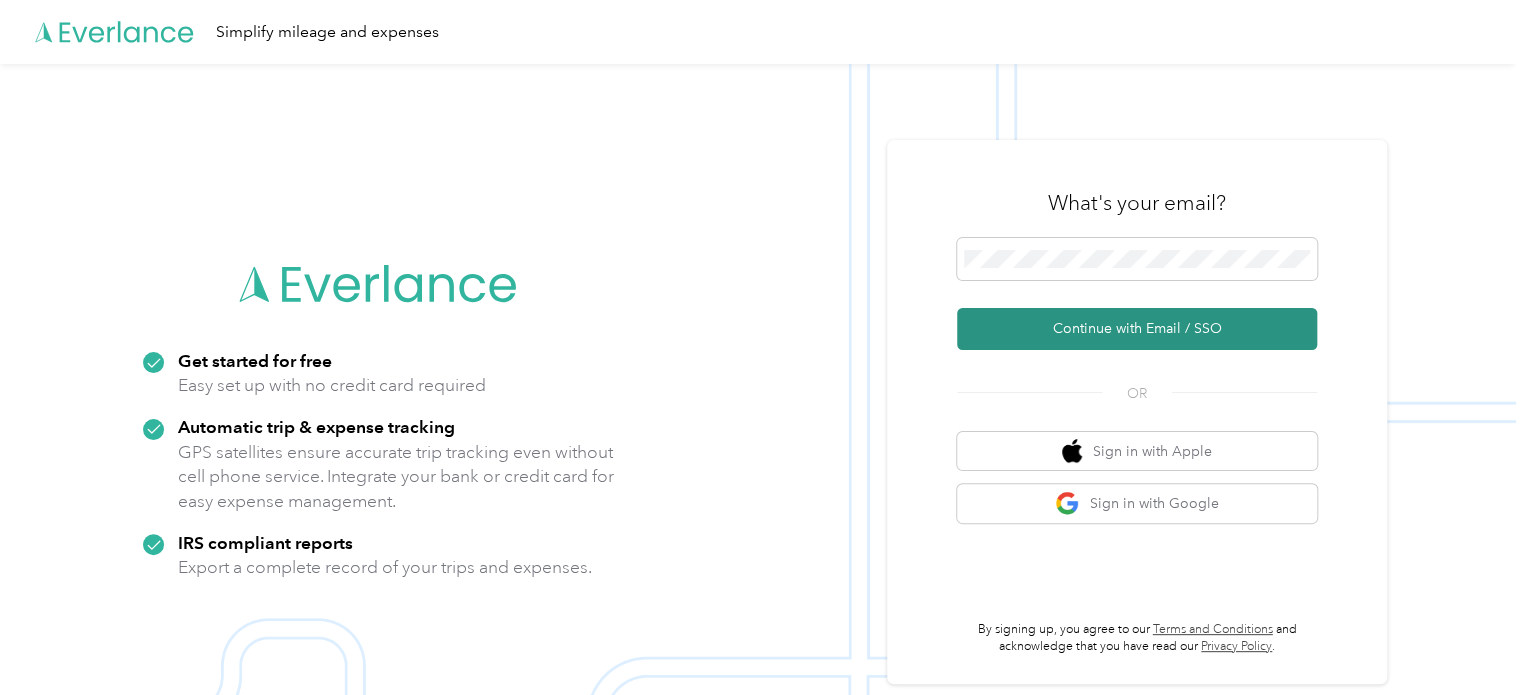click on "Continue with Email / SSO" at bounding box center (1137, 329) 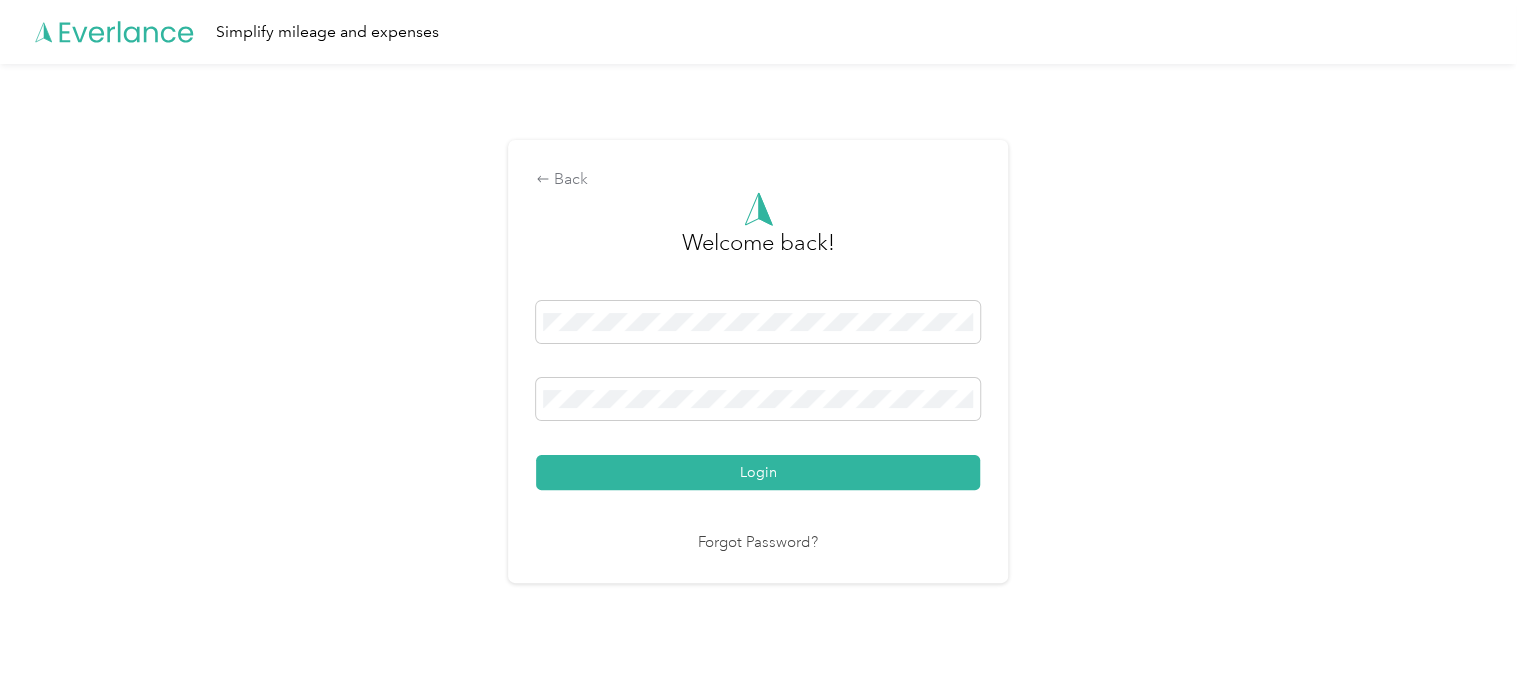 click at bounding box center (758, 402) 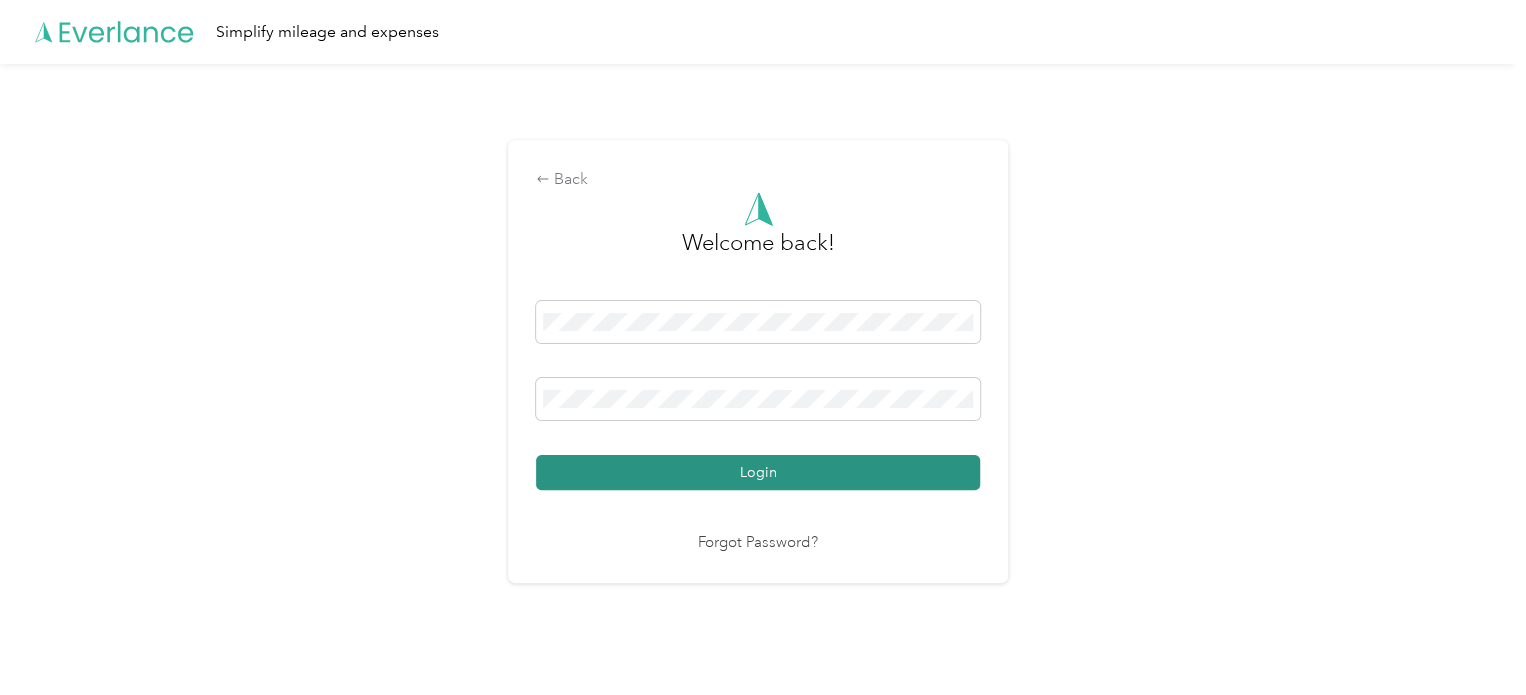 click on "Login" at bounding box center (758, 472) 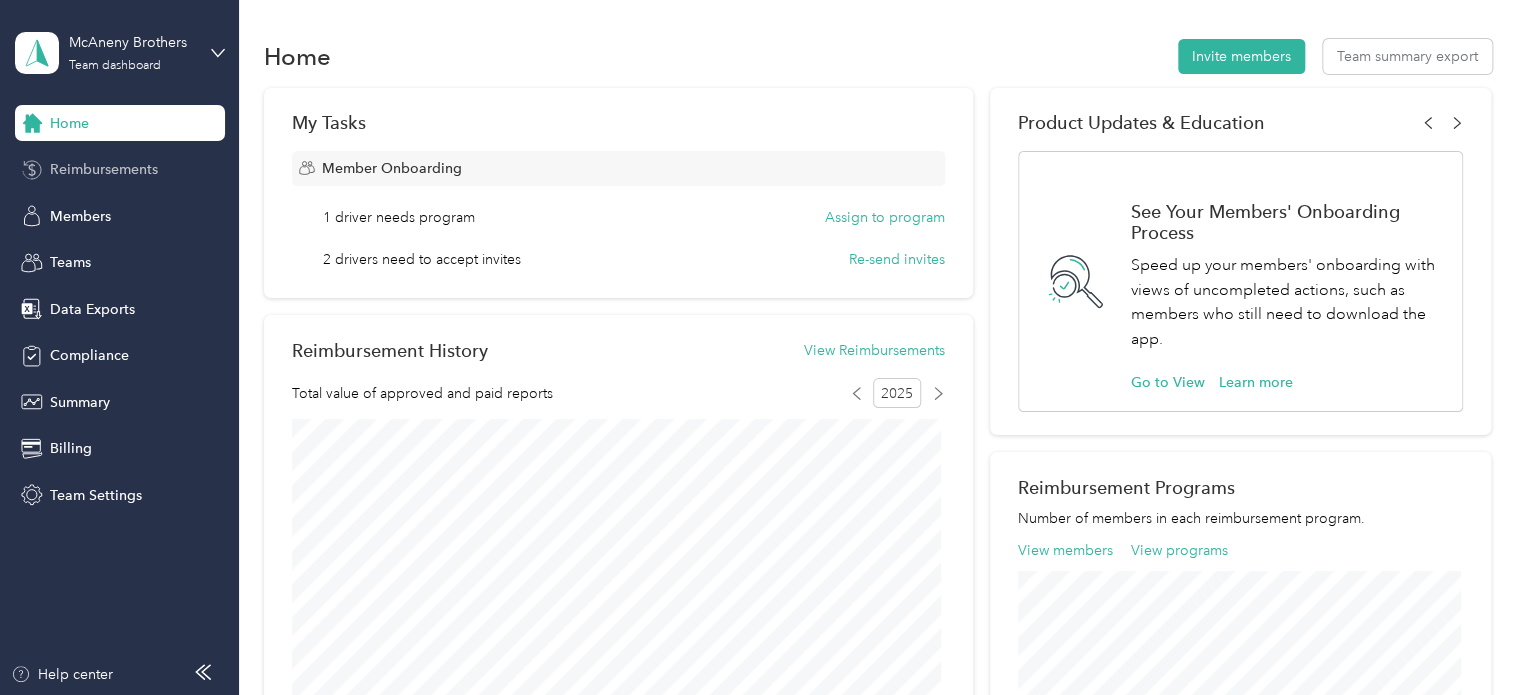 click on "Reimbursements" at bounding box center (104, 169) 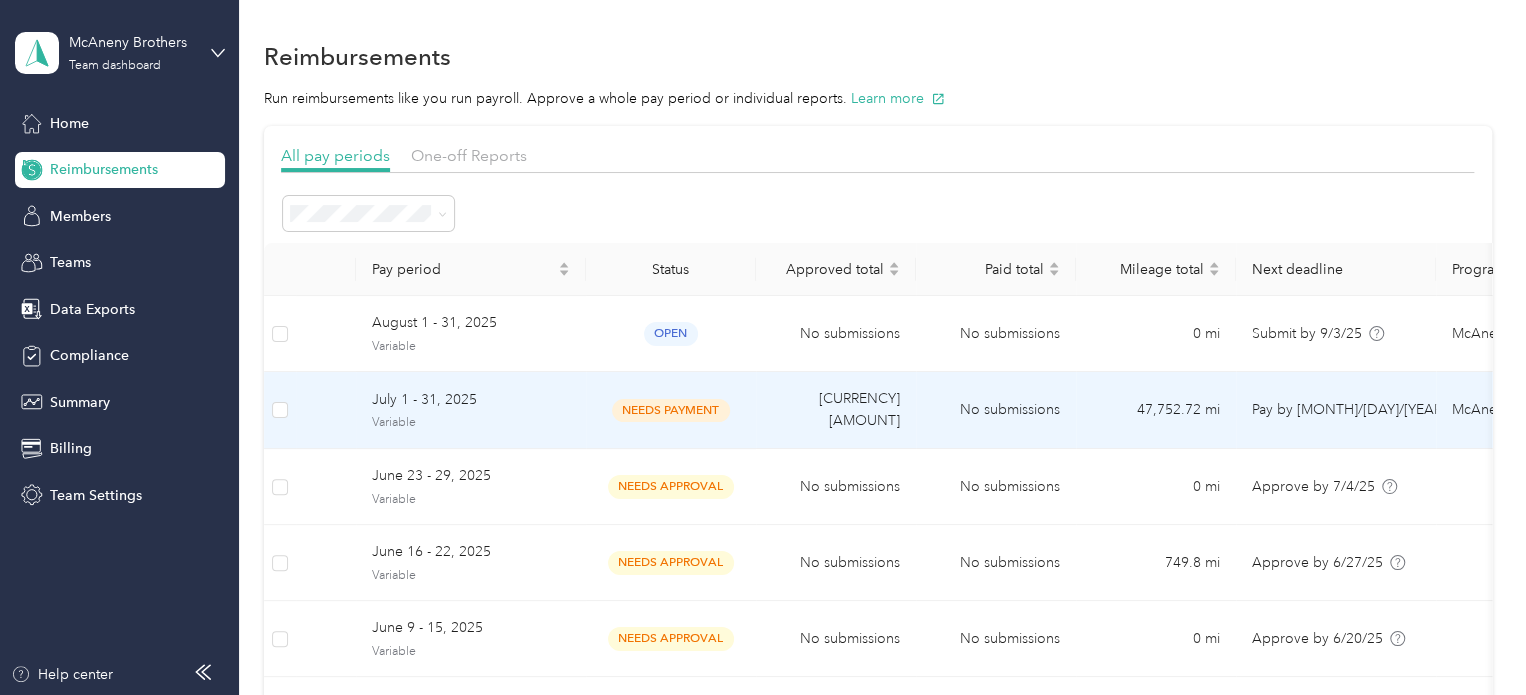 click on "July 1 - 31, 2025" at bounding box center [471, 400] 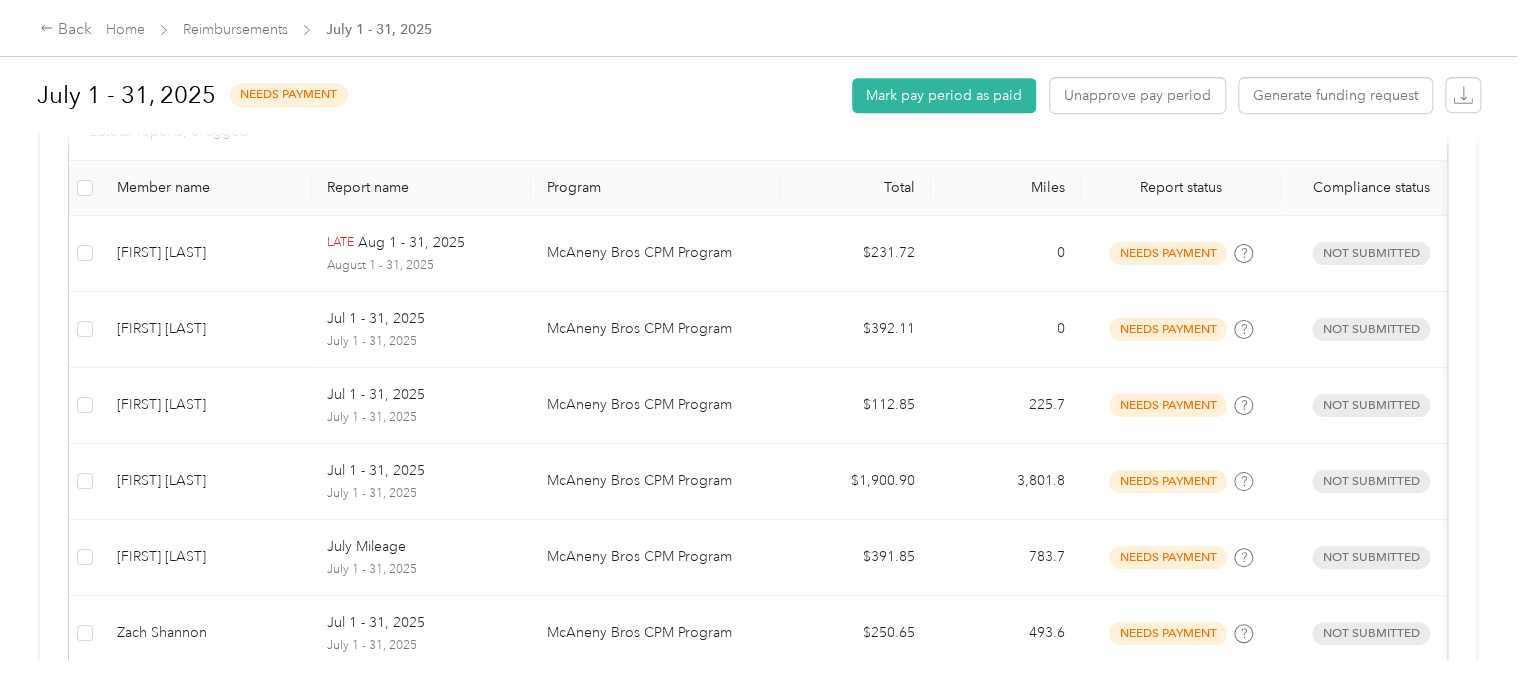 scroll, scrollTop: 406, scrollLeft: 0, axis: vertical 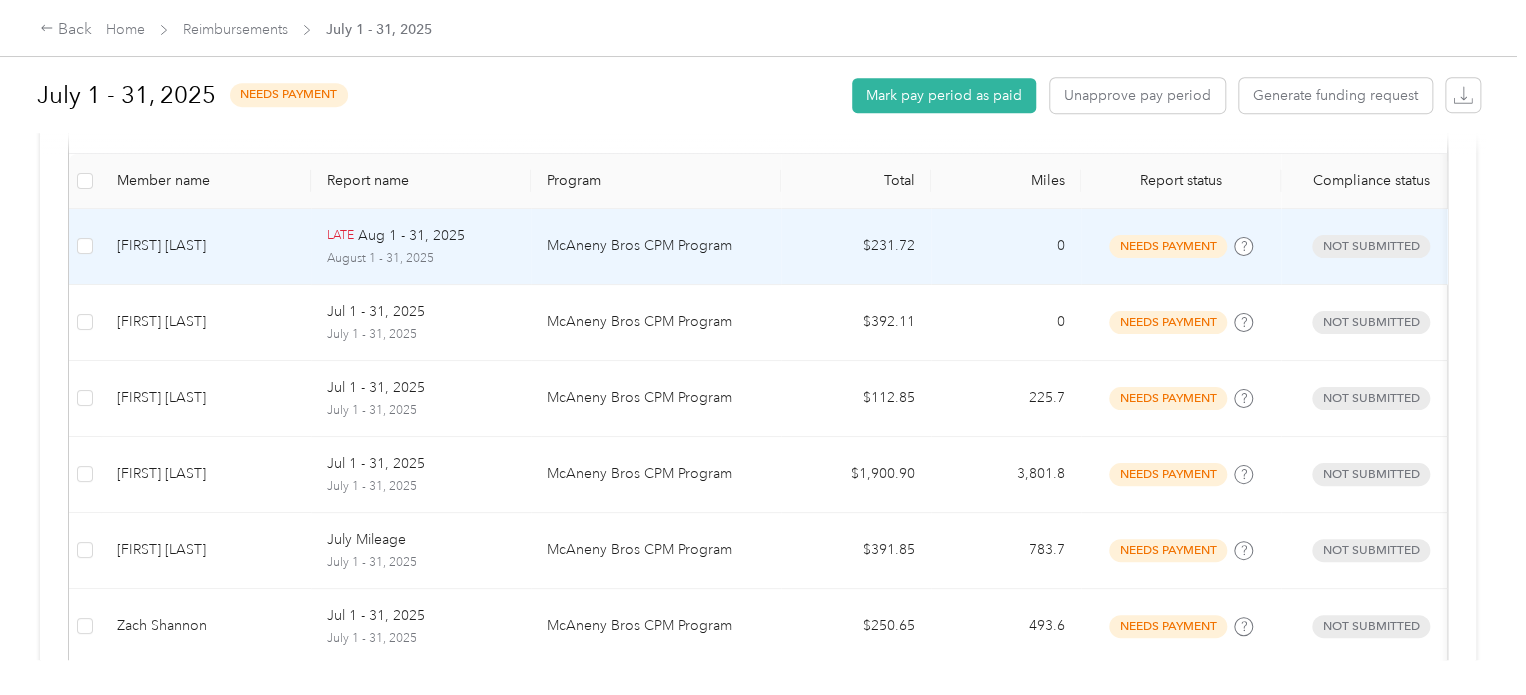 click on "[FIRST] [LAST]" at bounding box center [206, 246] 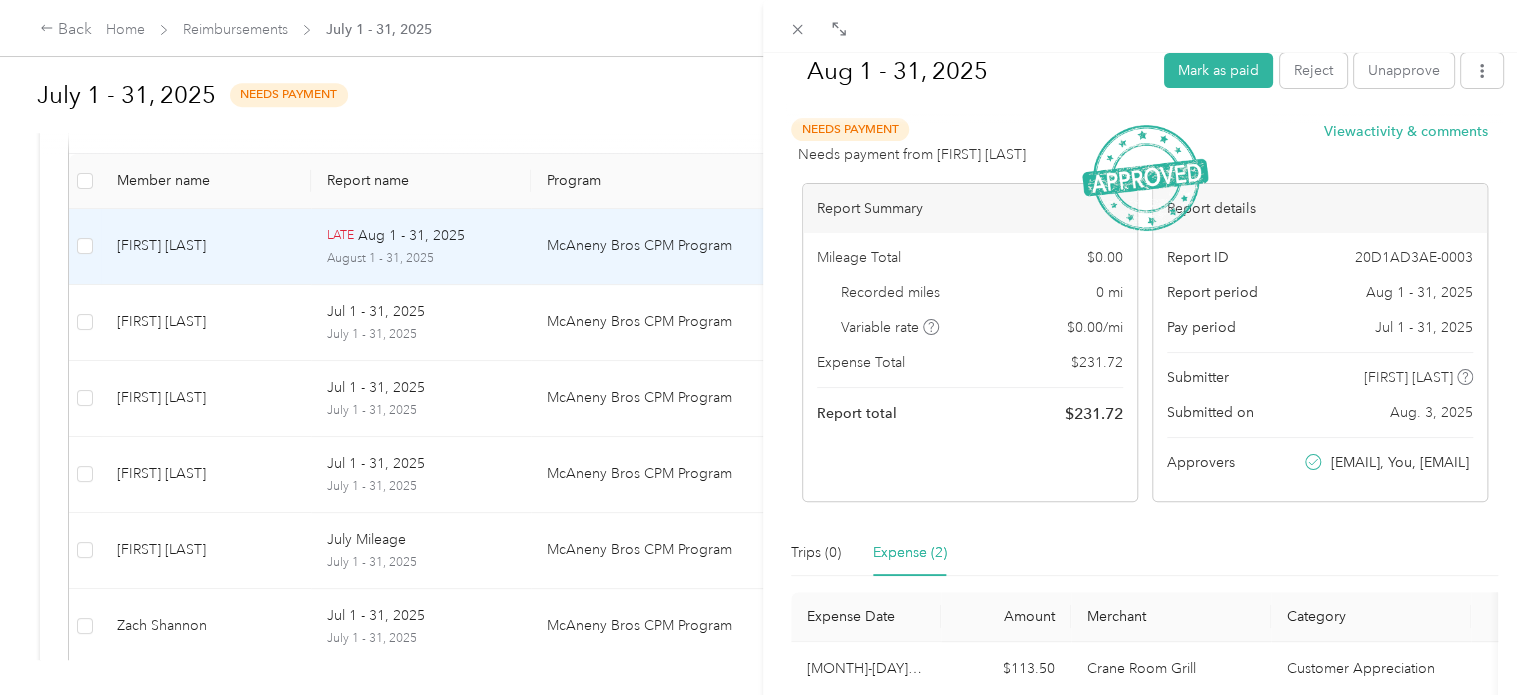 scroll, scrollTop: 0, scrollLeft: 0, axis: both 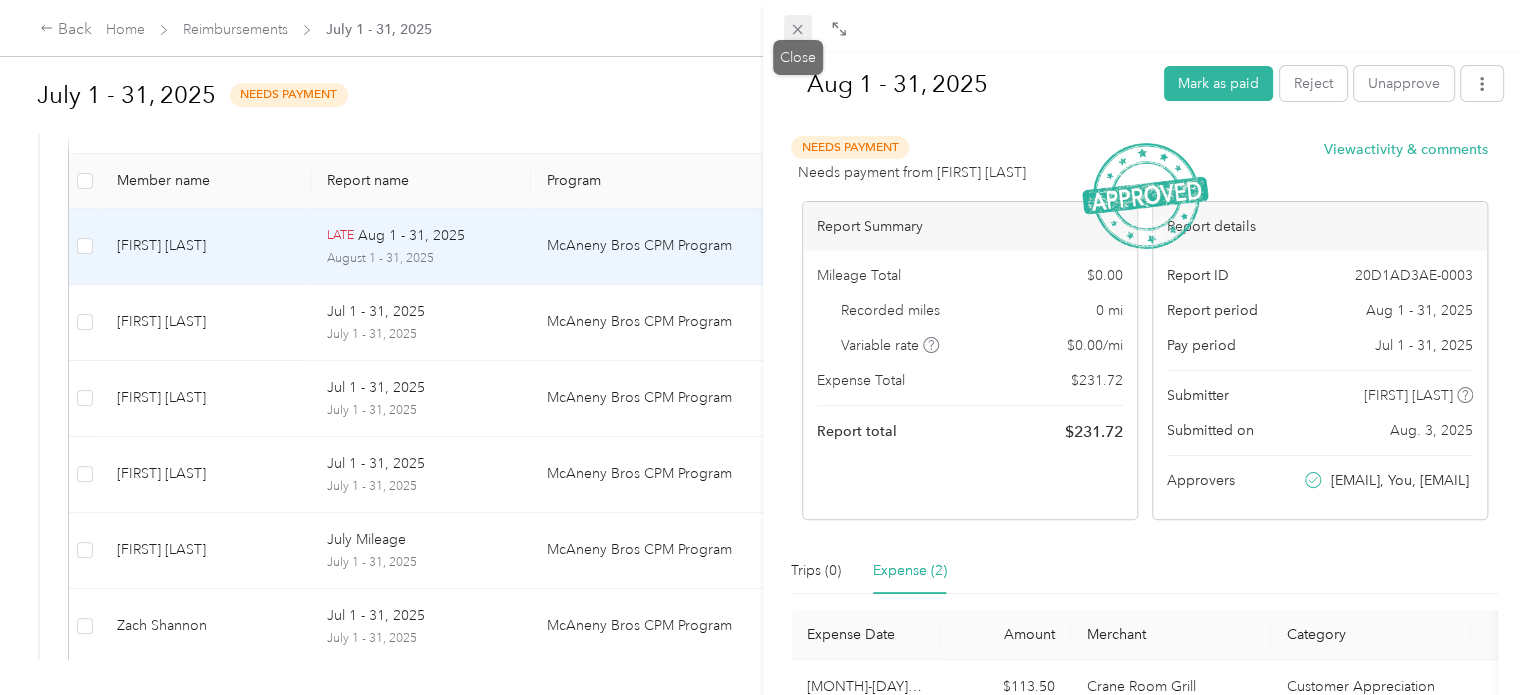 click 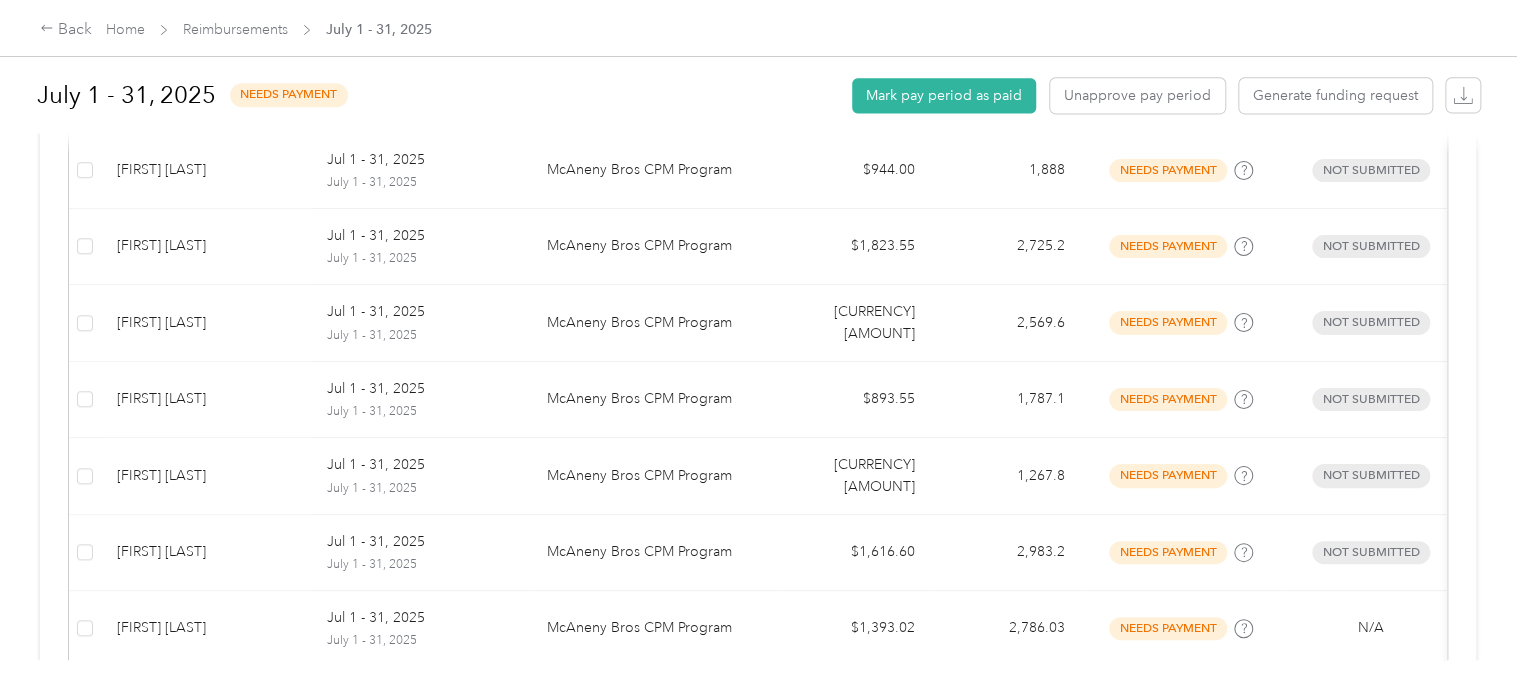 scroll, scrollTop: 1328, scrollLeft: 0, axis: vertical 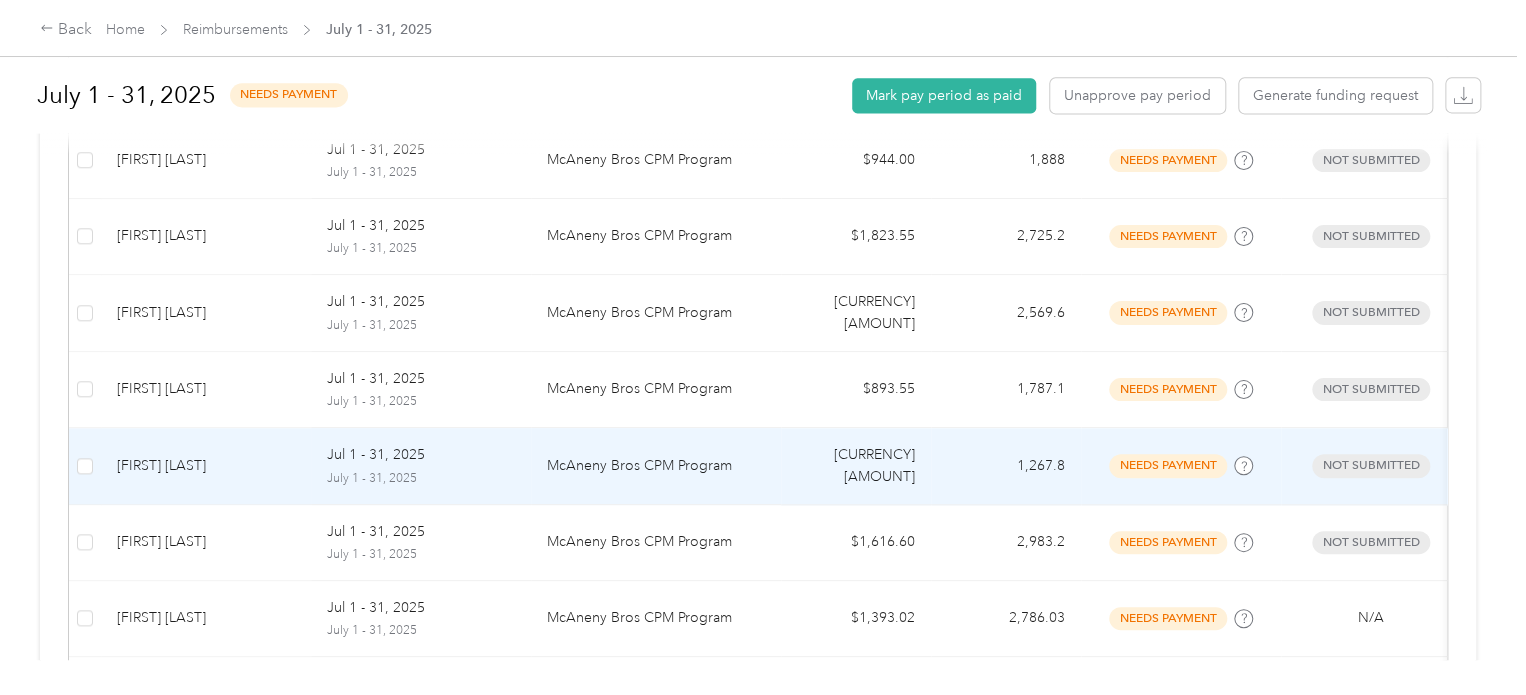 click on "[FIRST] [LAST]" at bounding box center (206, 466) 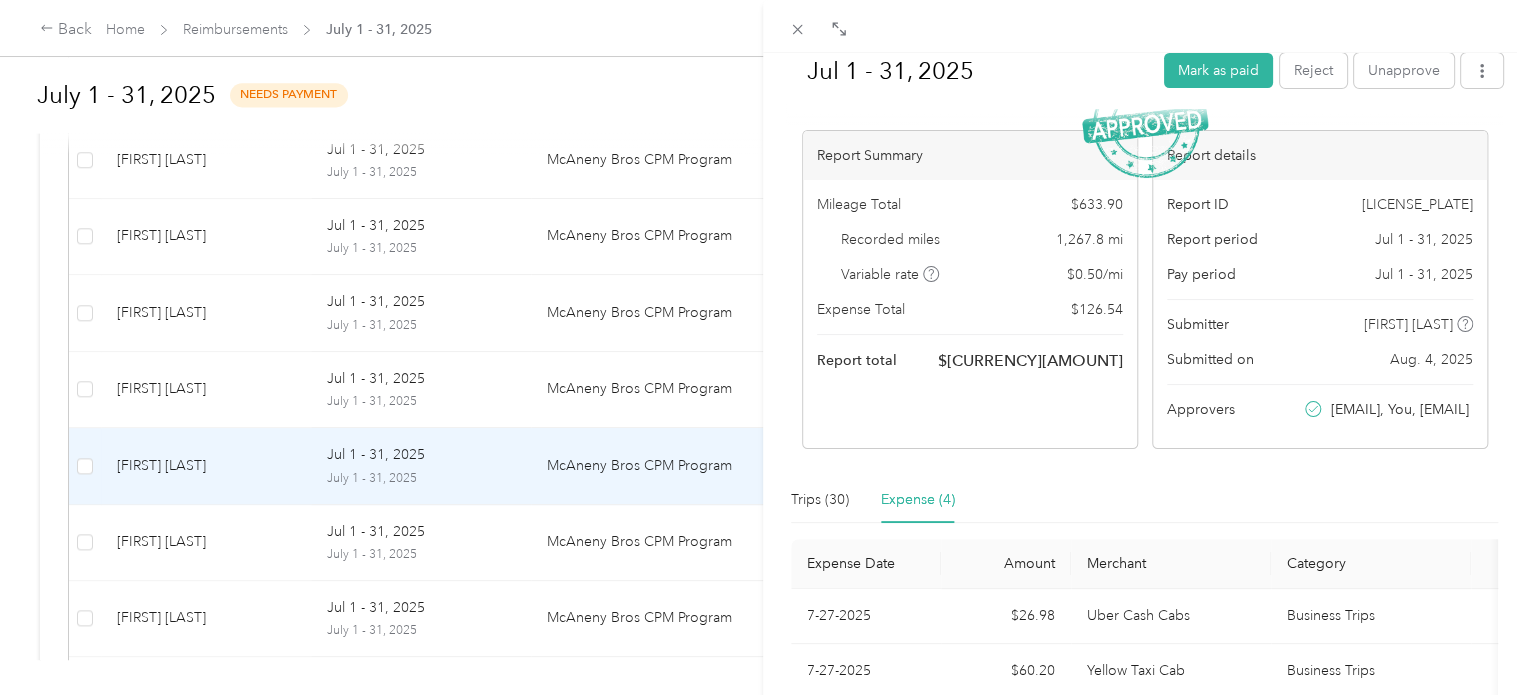 scroll, scrollTop: 0, scrollLeft: 0, axis: both 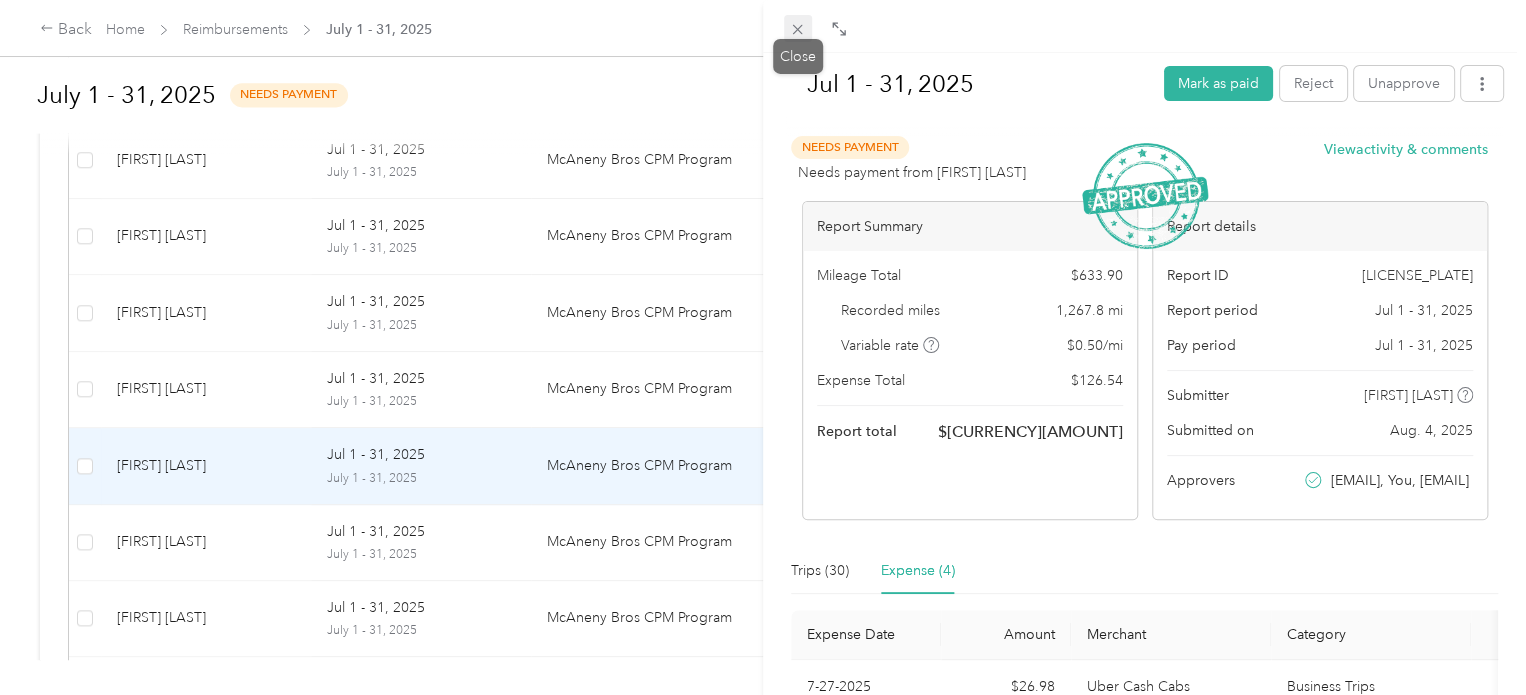 click 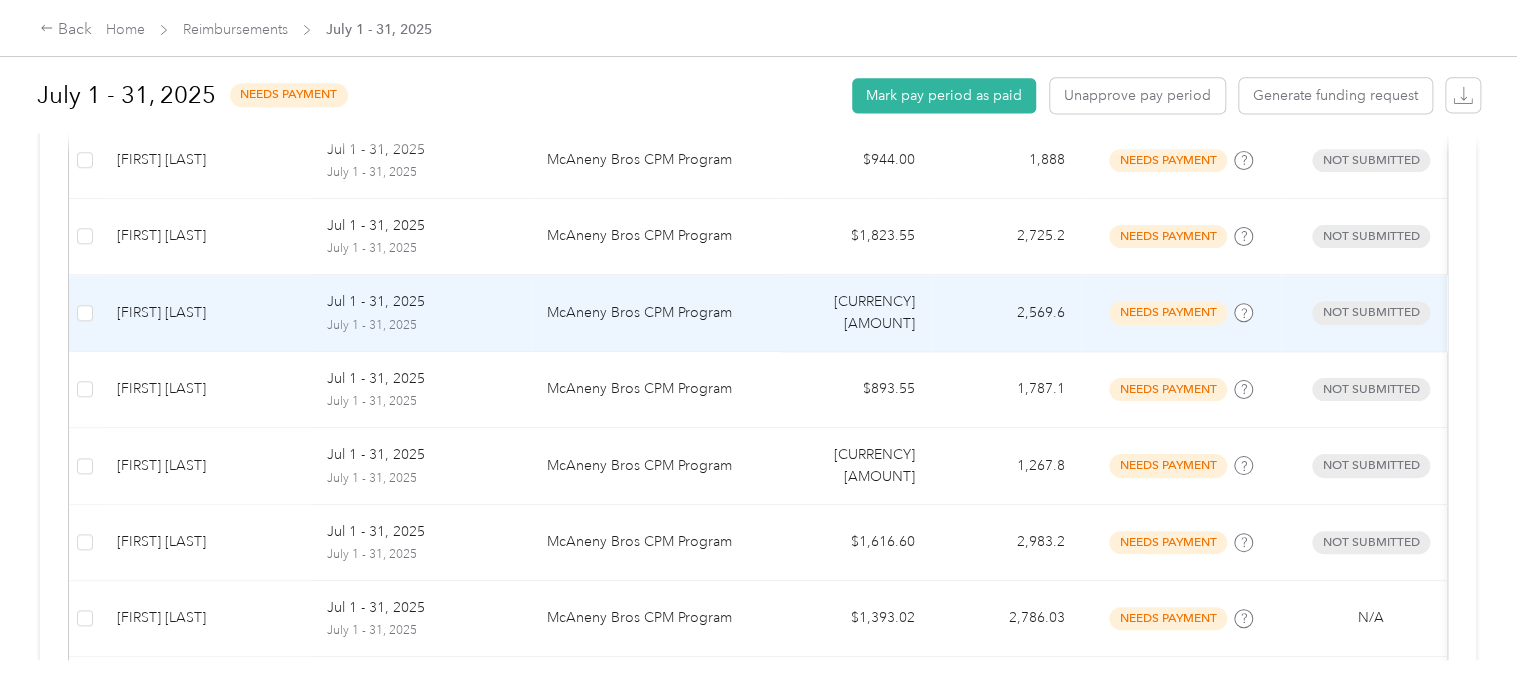 click on "[FIRST] [LAST]" at bounding box center (206, 313) 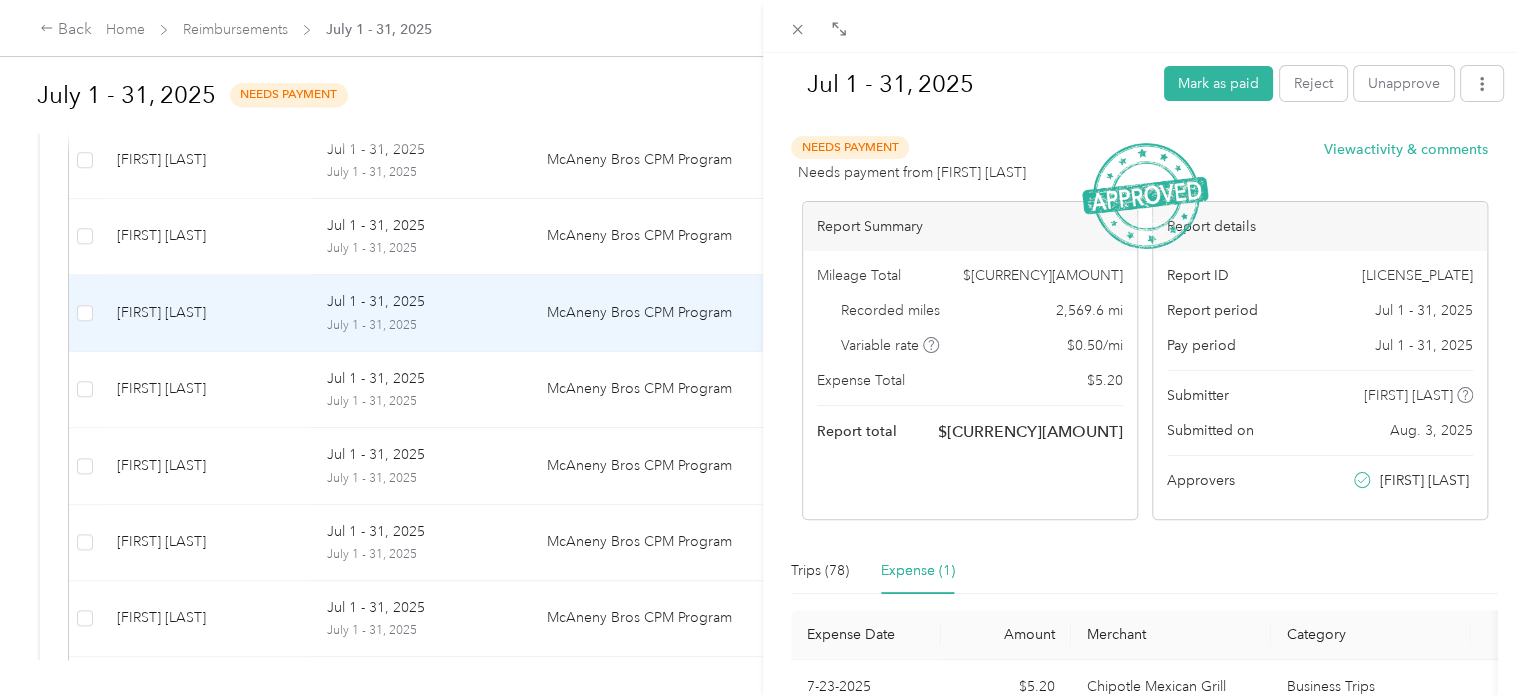 click on "Expense (1)" at bounding box center [918, 571] 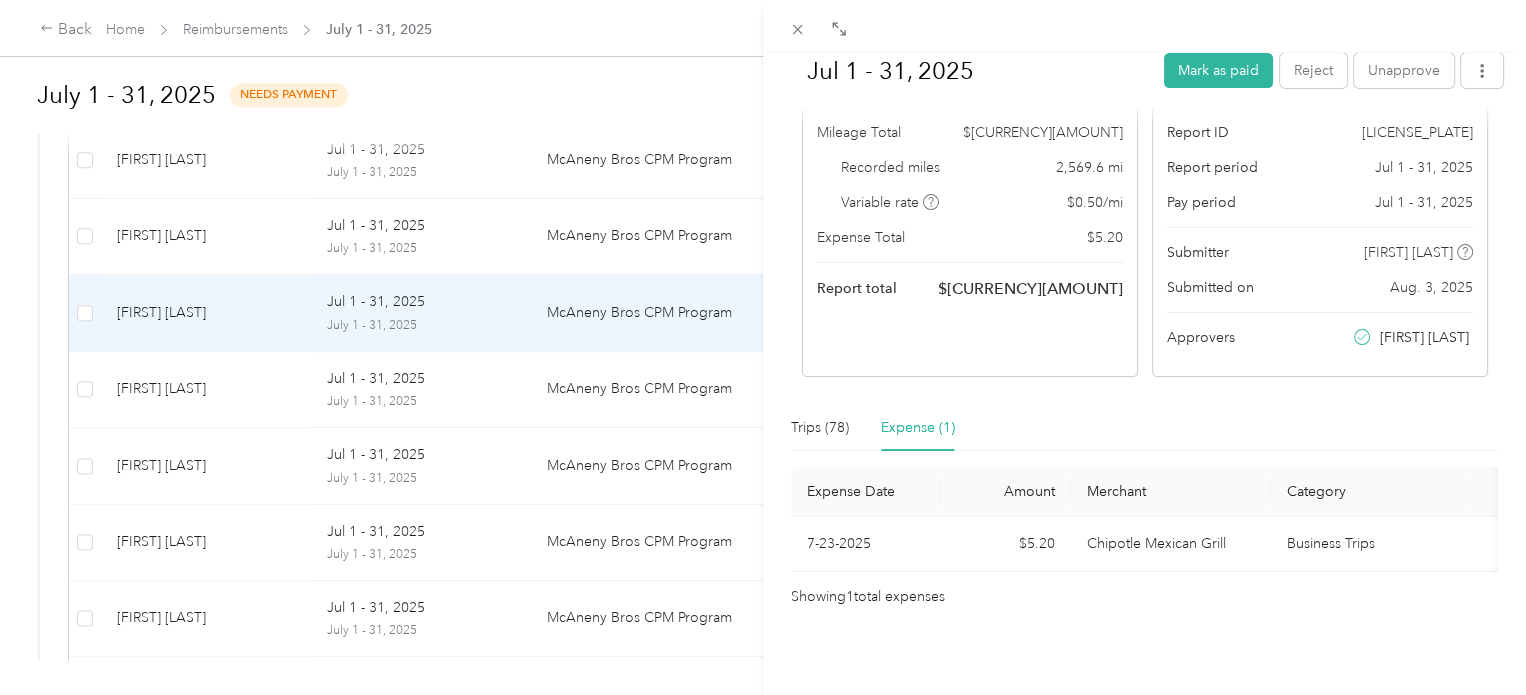 scroll, scrollTop: 170, scrollLeft: 0, axis: vertical 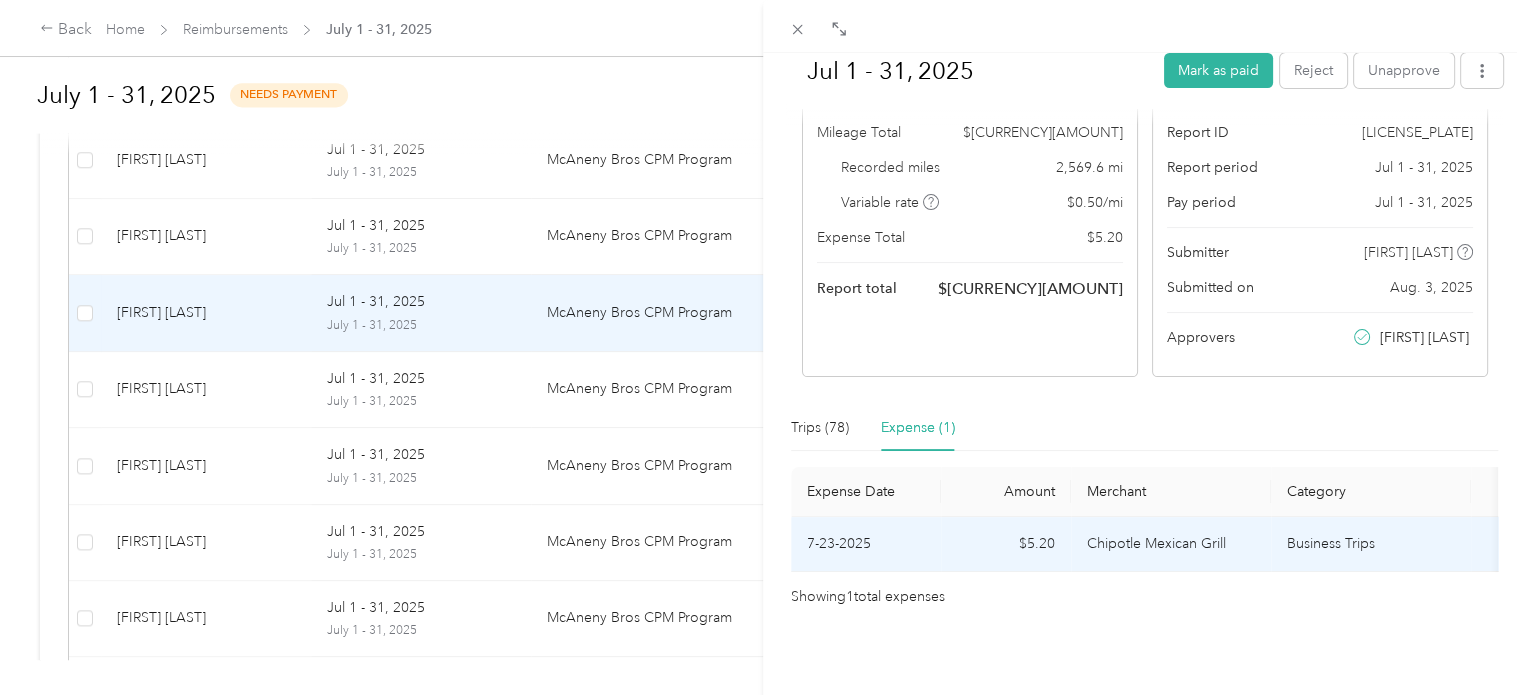 click on "Business Trips" at bounding box center [1371, 544] 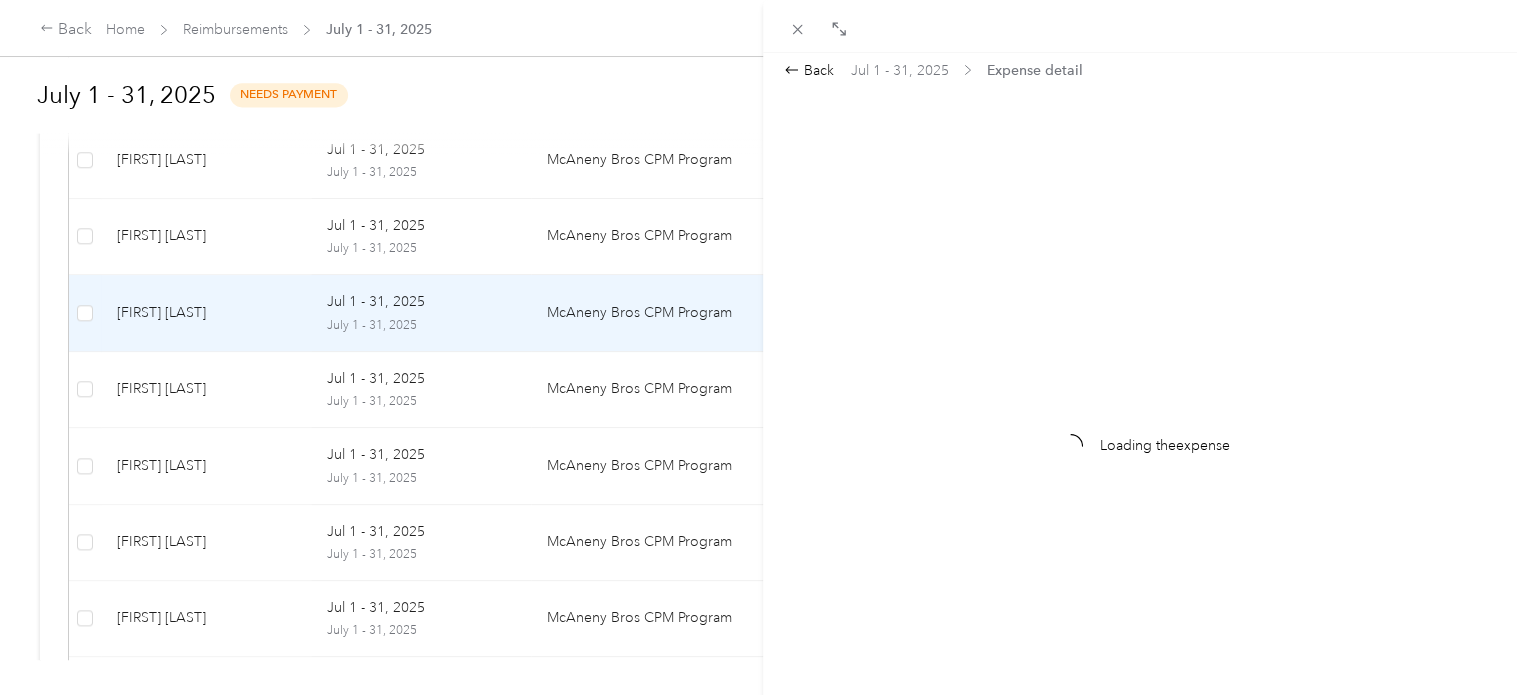 scroll, scrollTop: 0, scrollLeft: 0, axis: both 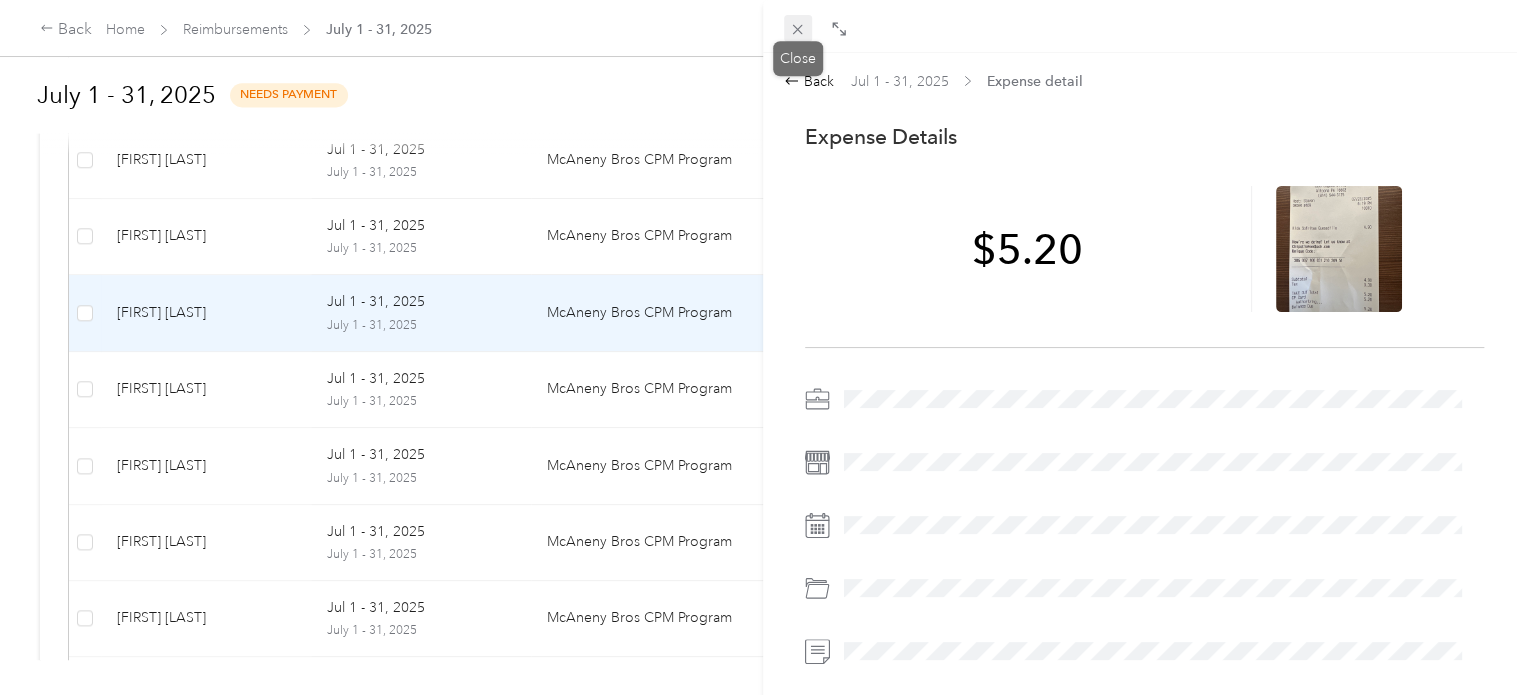 click 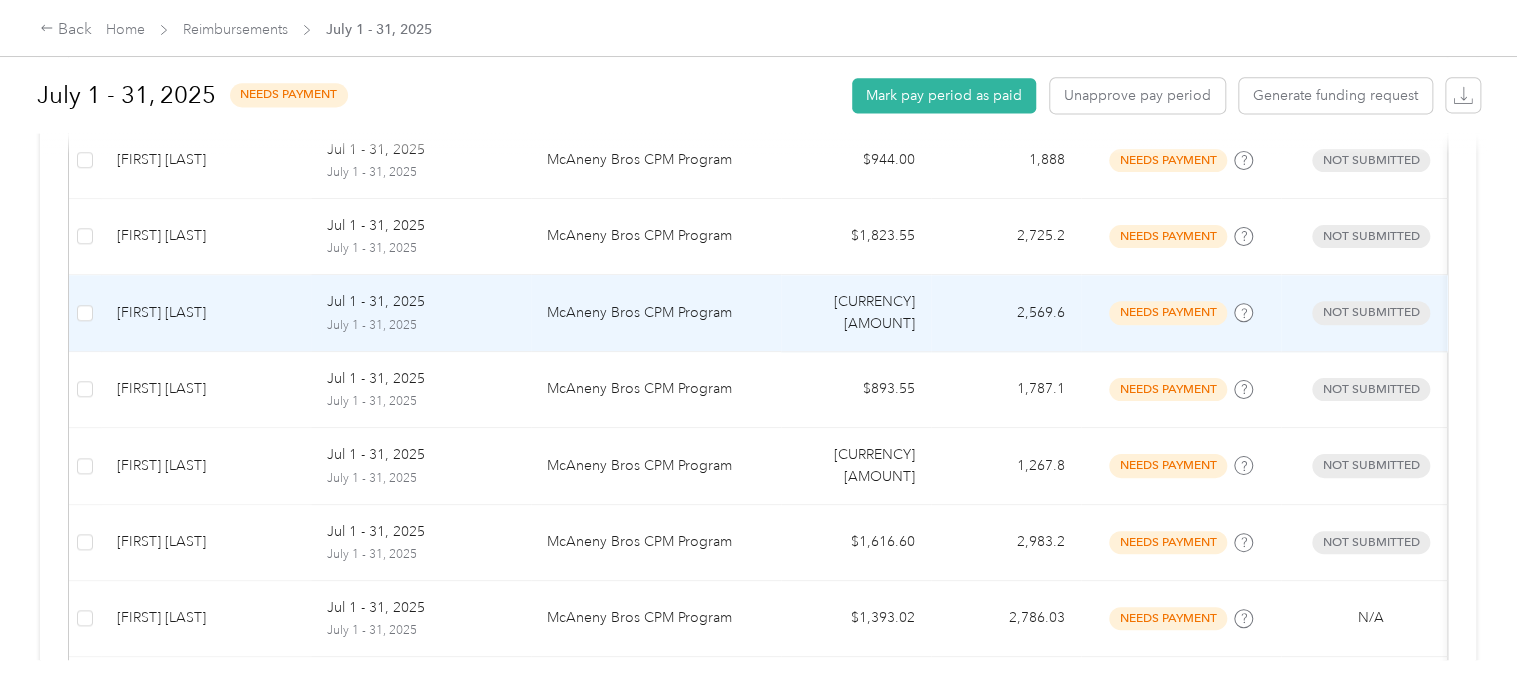 click on "[FIRST] [LAST]" at bounding box center [206, 313] 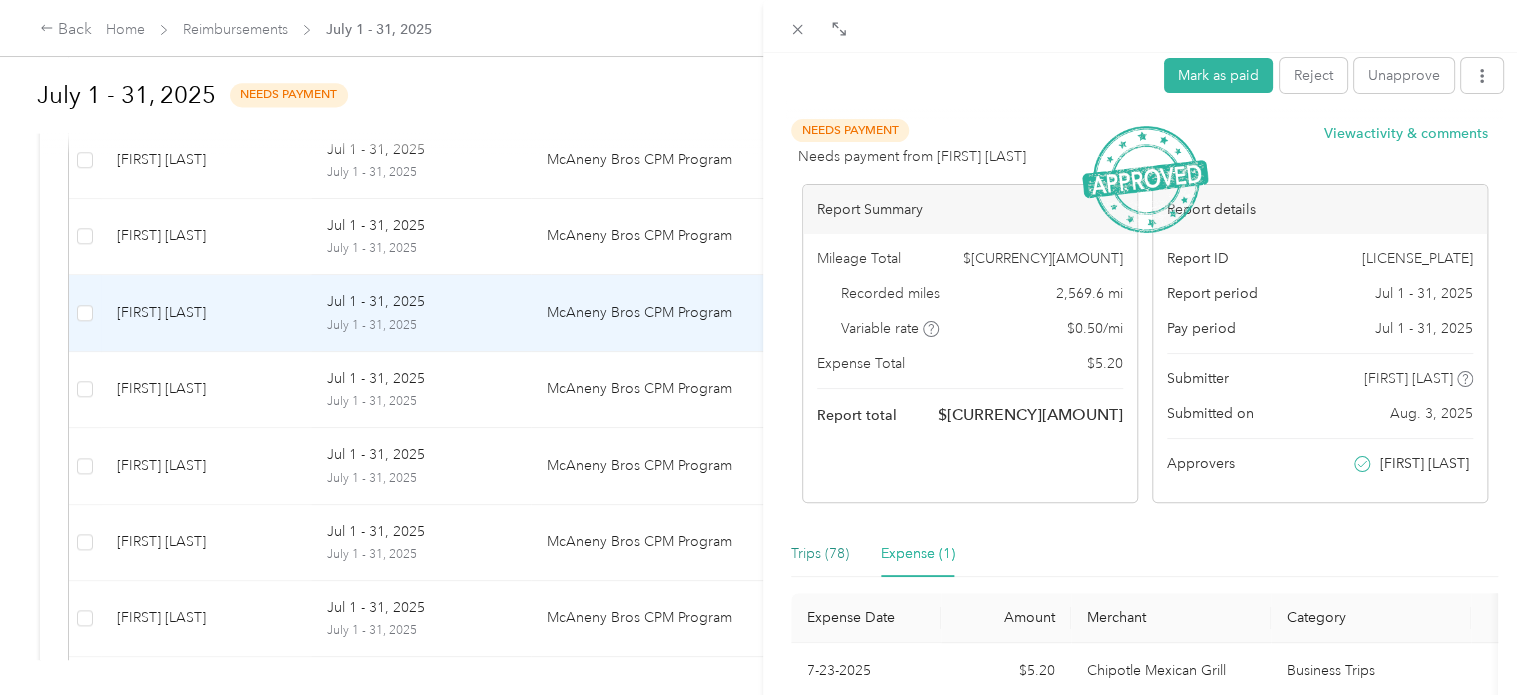 click on "Trips (78)" at bounding box center [820, 554] 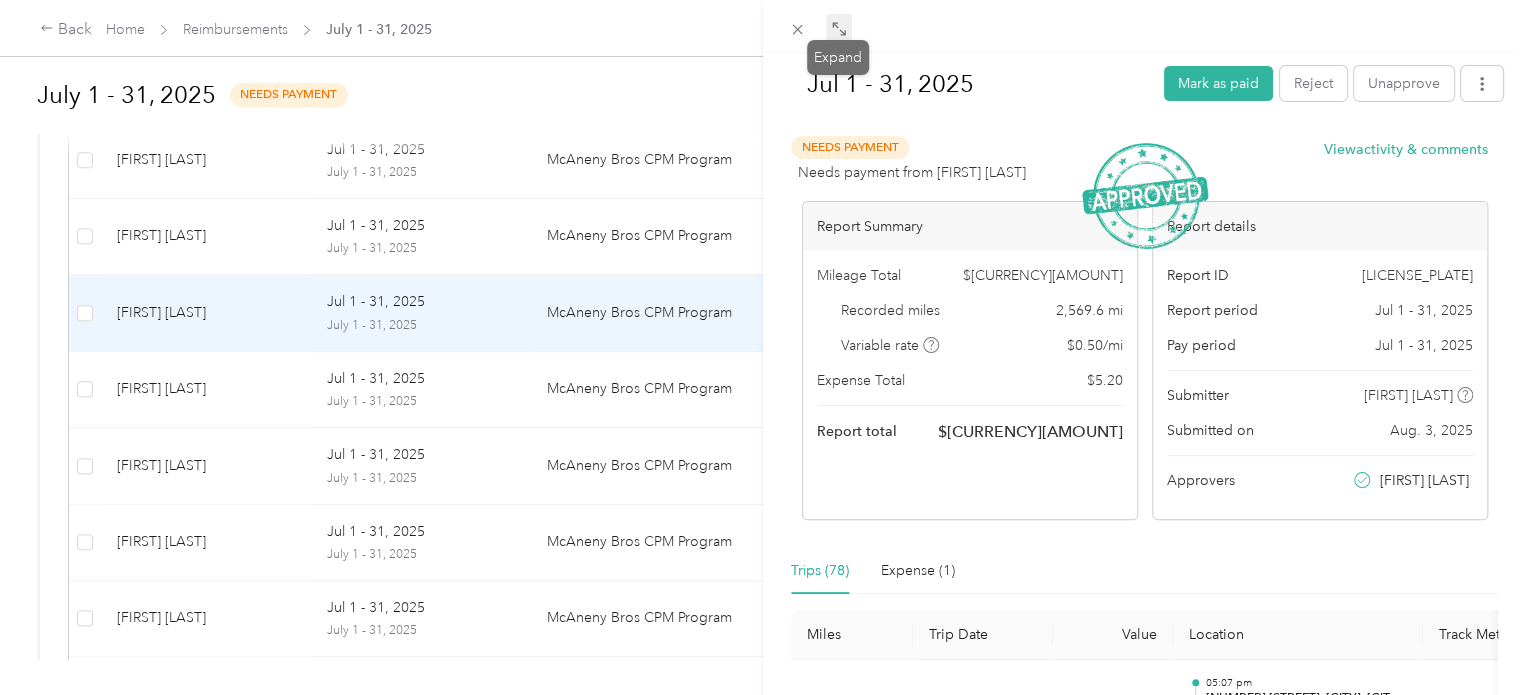 click 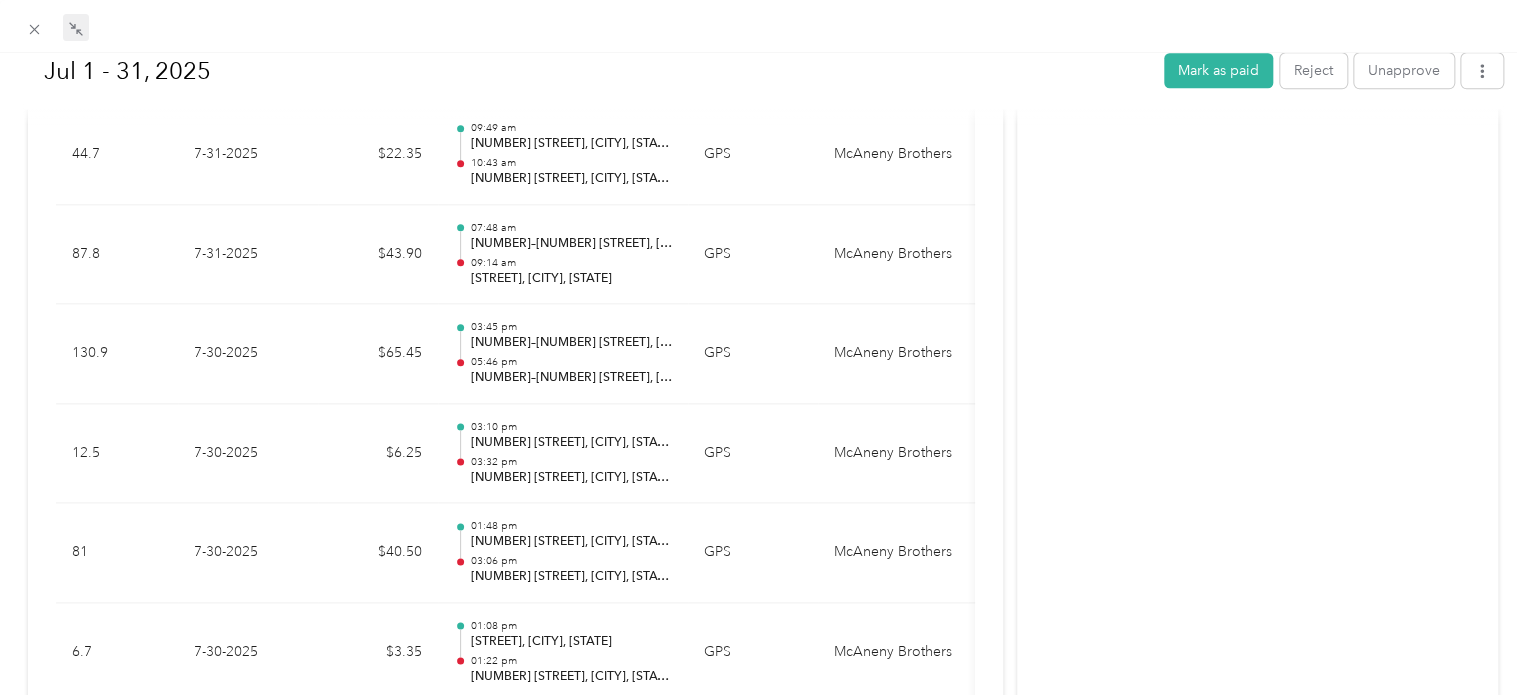scroll, scrollTop: 0, scrollLeft: 0, axis: both 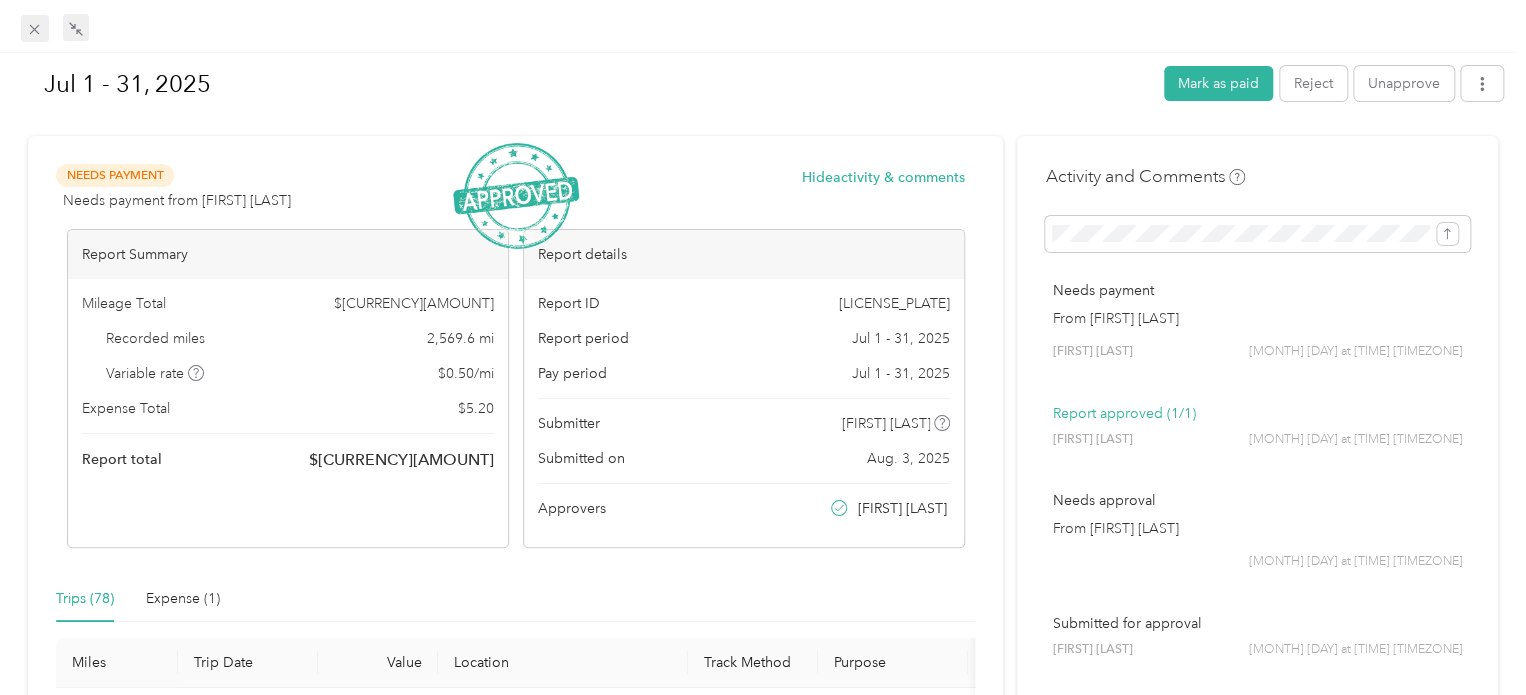 click 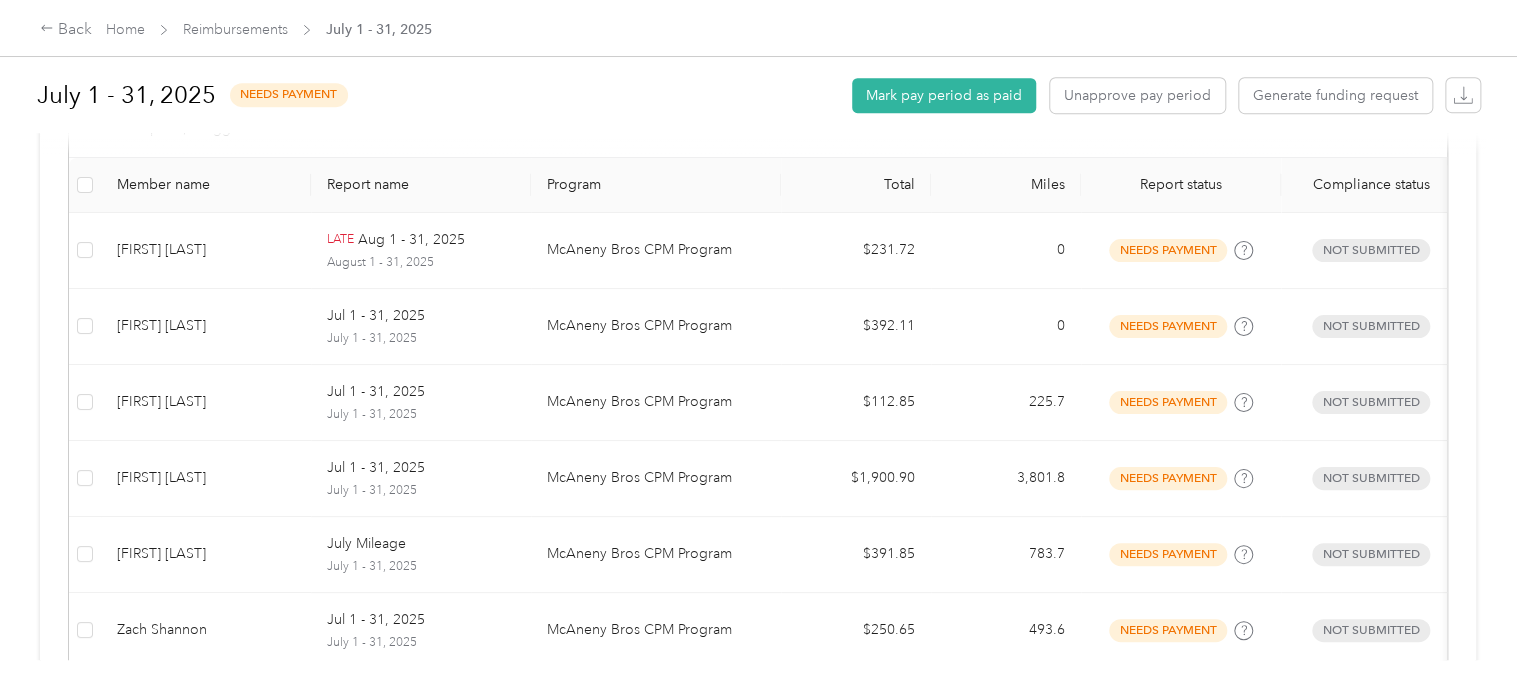 scroll, scrollTop: 357, scrollLeft: 0, axis: vertical 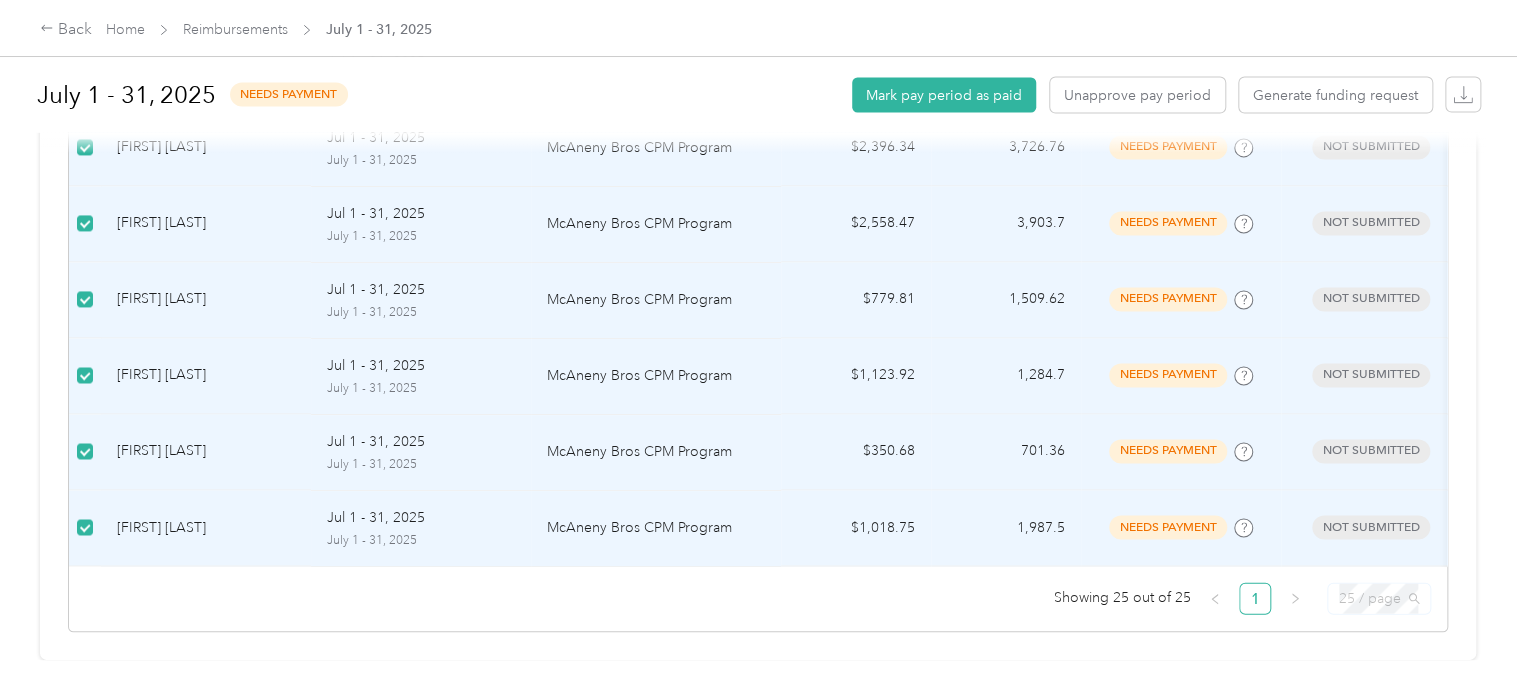 click on "25 / page" at bounding box center [1379, 599] 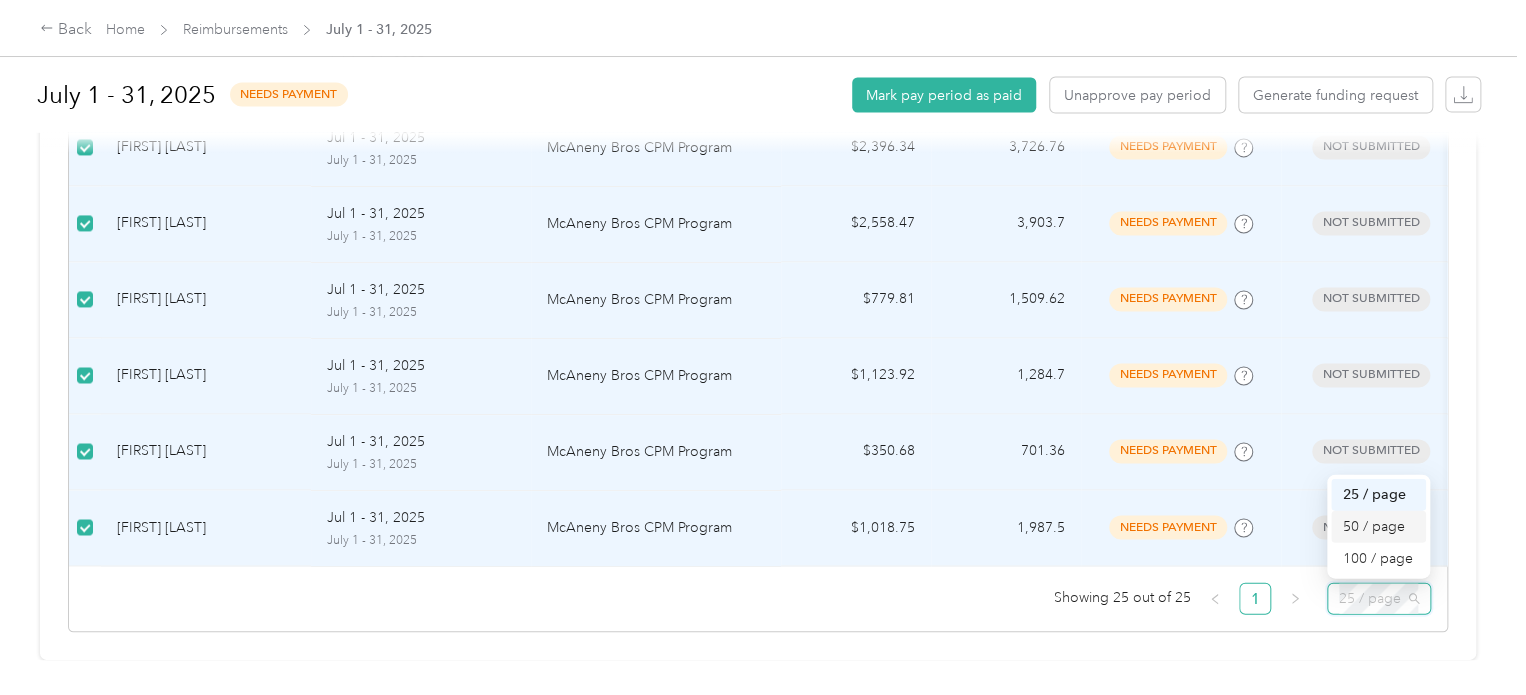 click on "50 / page" at bounding box center (1378, 527) 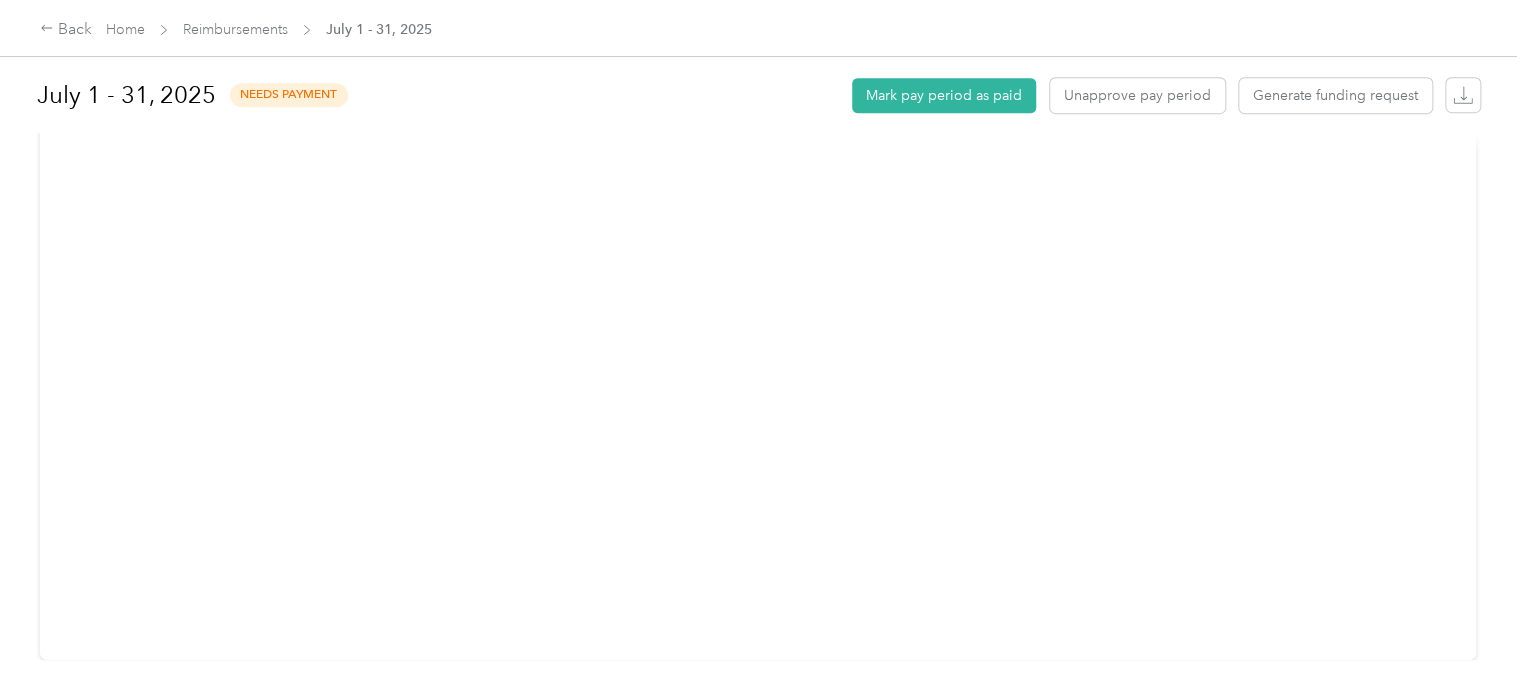 scroll, scrollTop: 521, scrollLeft: 0, axis: vertical 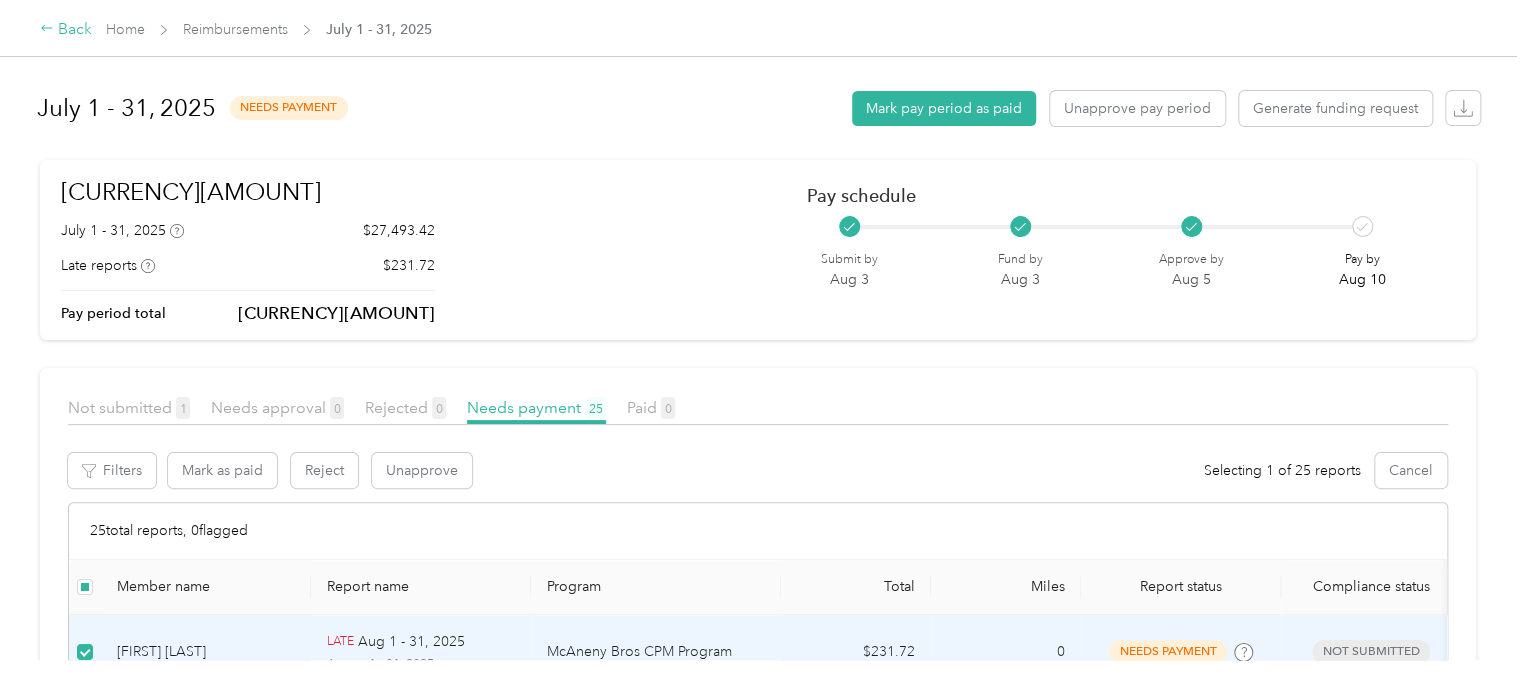 click on "Back" at bounding box center [66, 30] 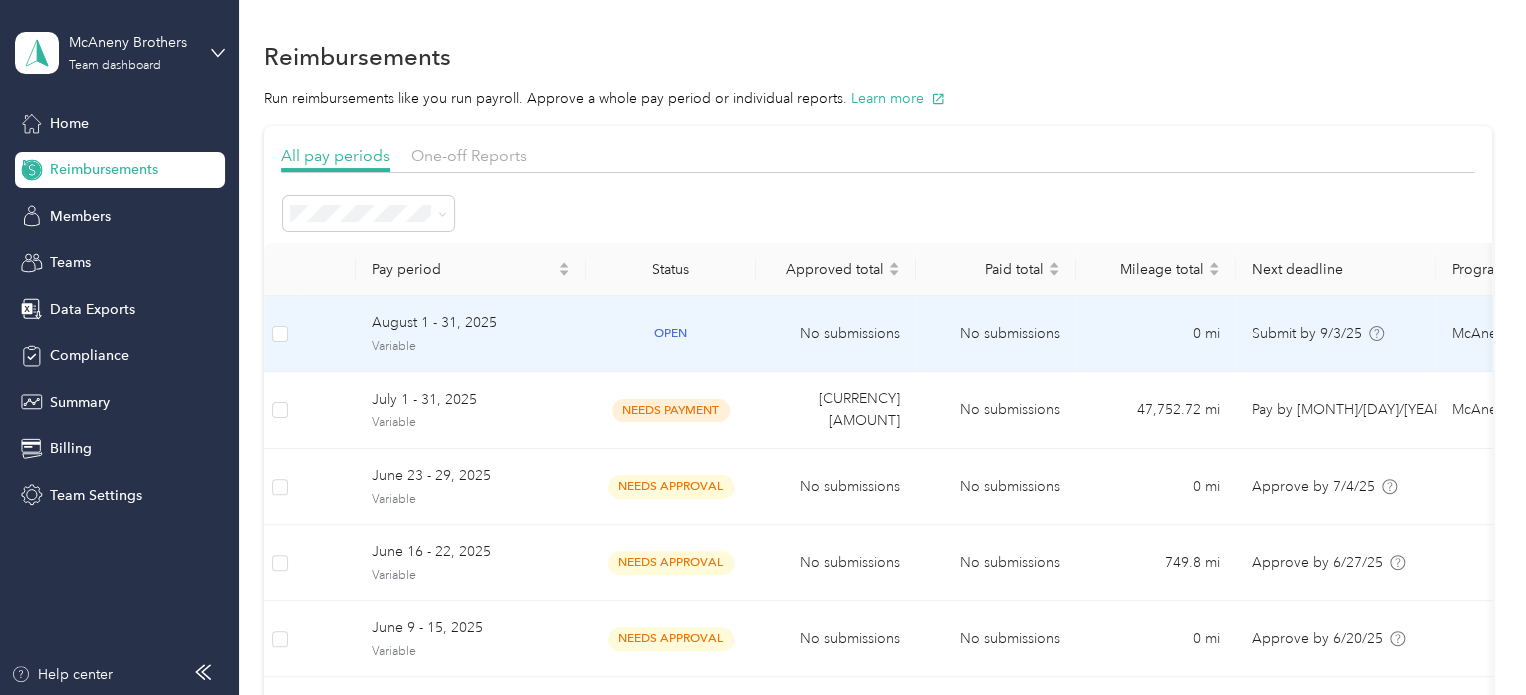 click on "August 1 - 31, 2025" at bounding box center (471, 323) 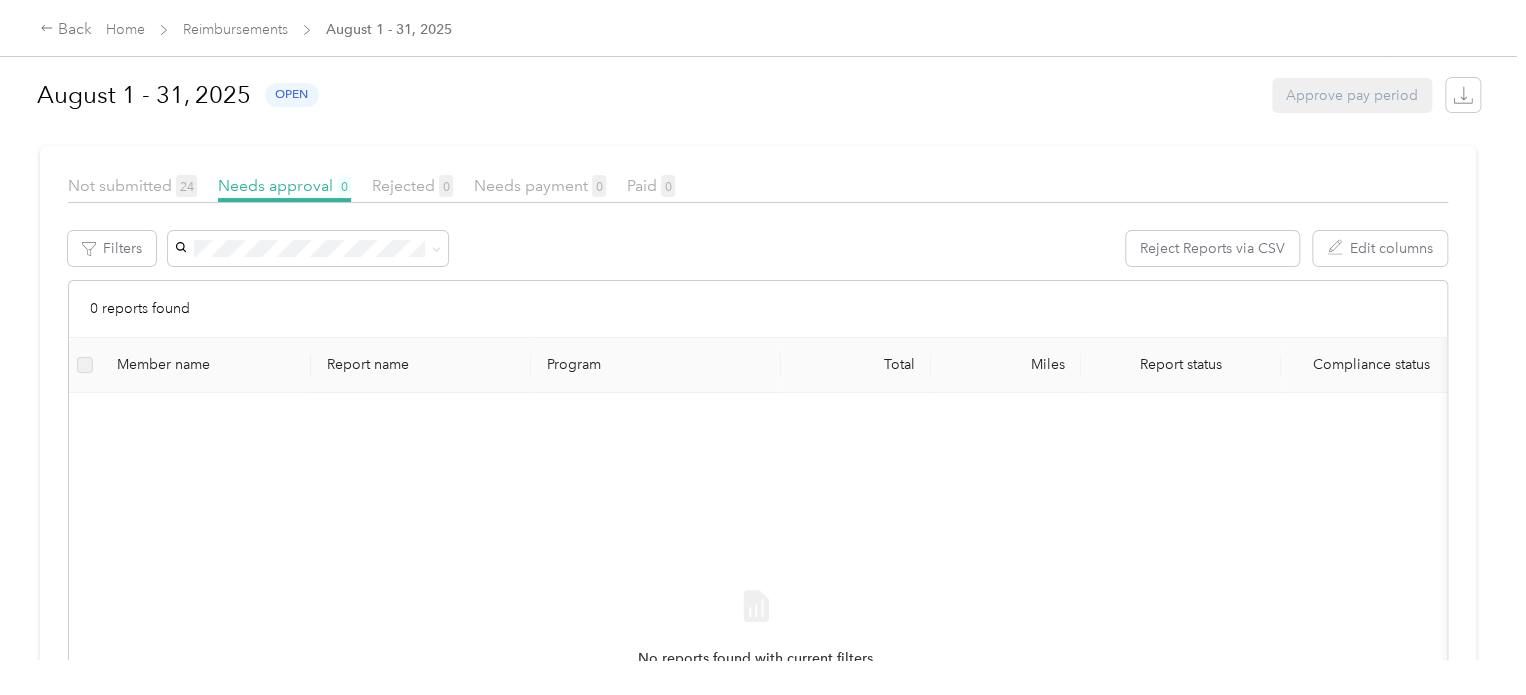 scroll, scrollTop: 0, scrollLeft: 0, axis: both 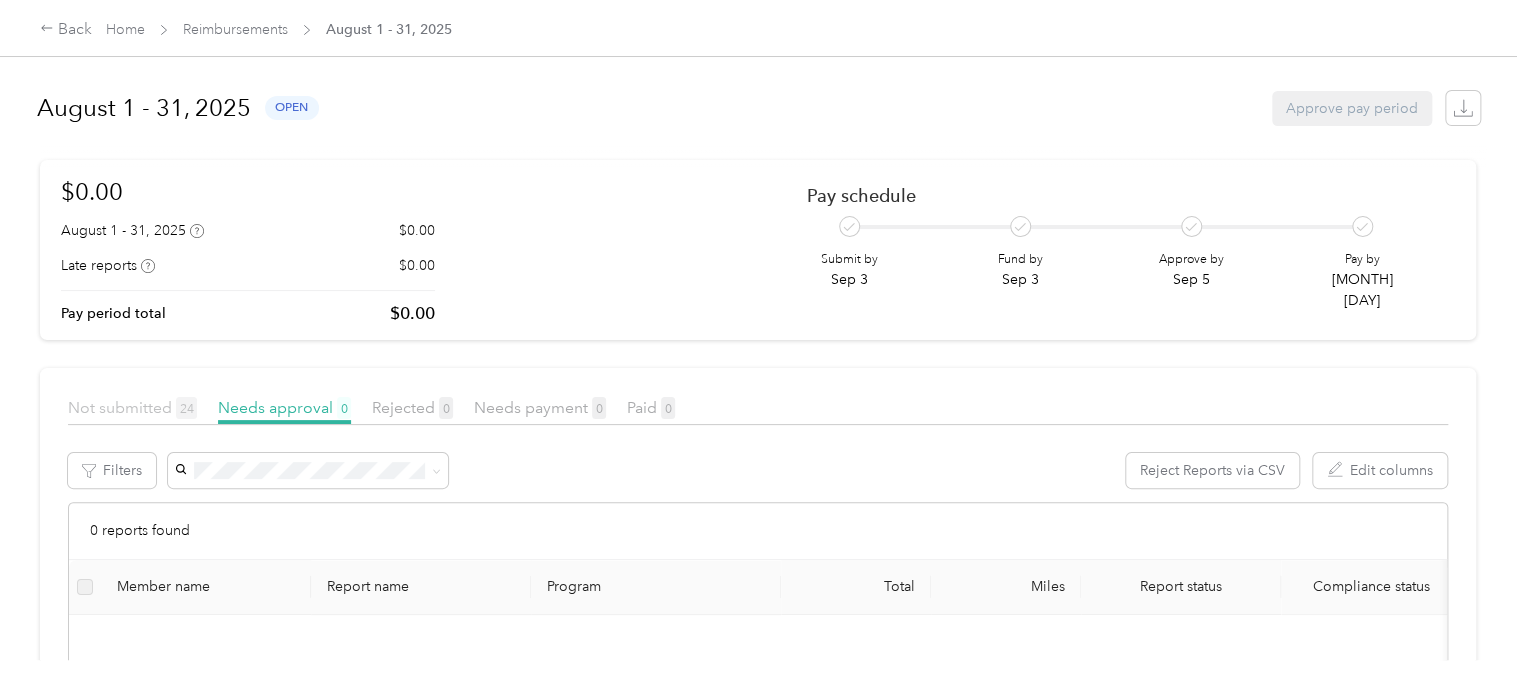 click on "Not submitted   24" at bounding box center [132, 407] 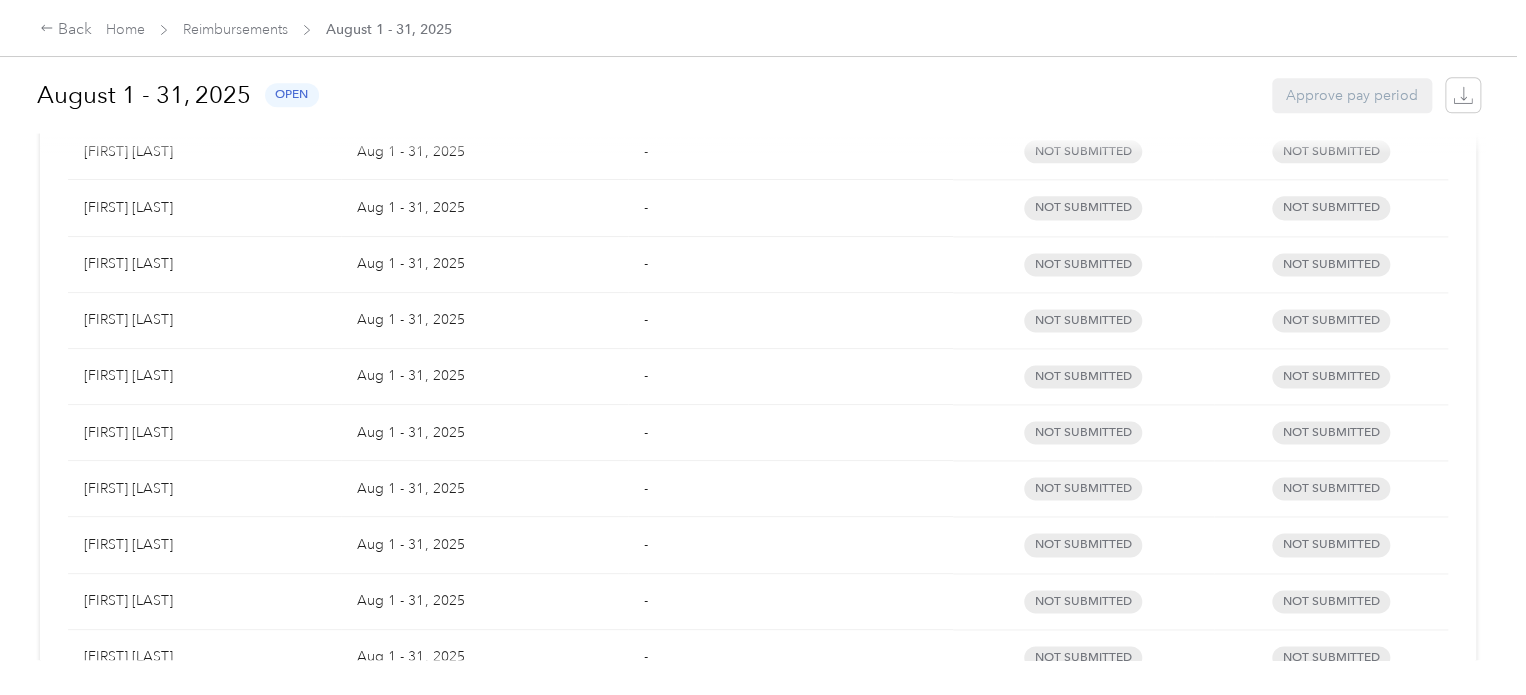 scroll, scrollTop: 1351, scrollLeft: 0, axis: vertical 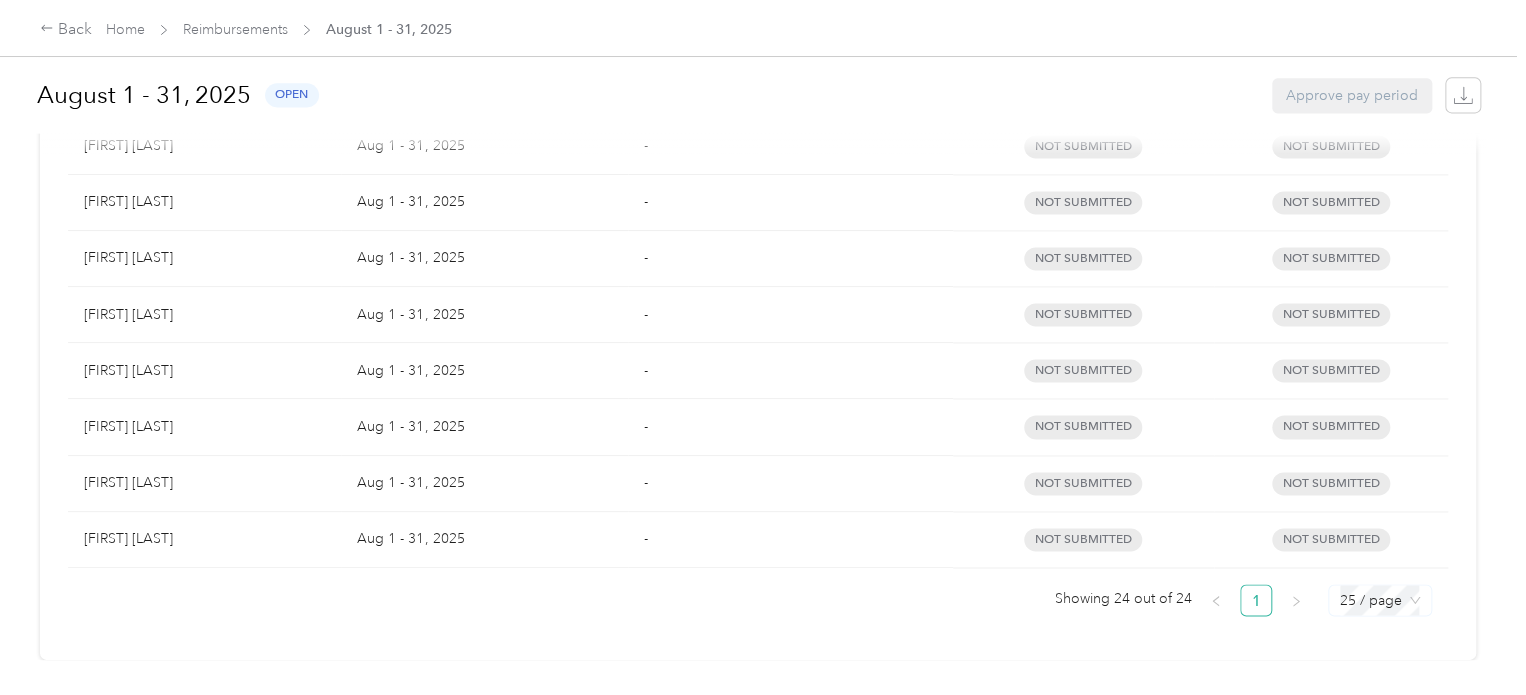 click on "25 / page" at bounding box center (1380, 600) 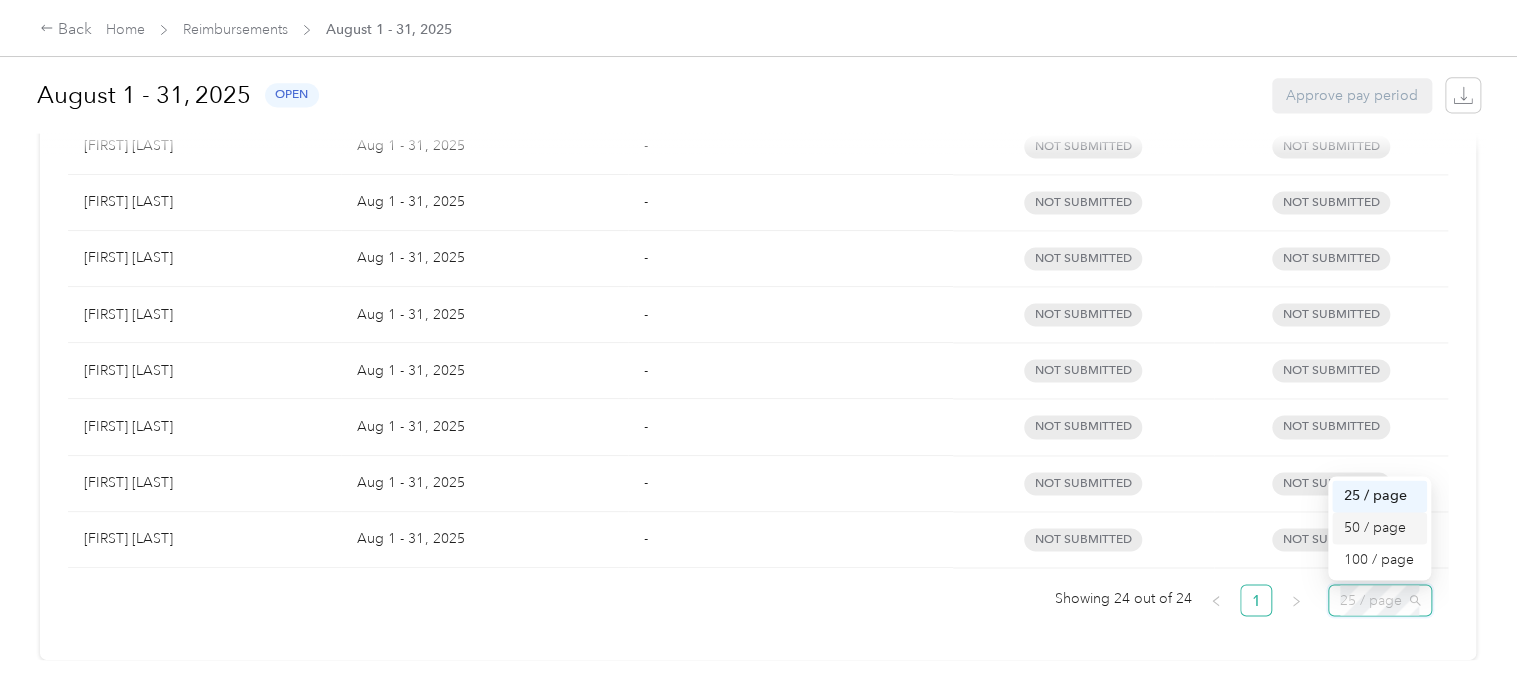 click on "50 / page" at bounding box center (1379, 528) 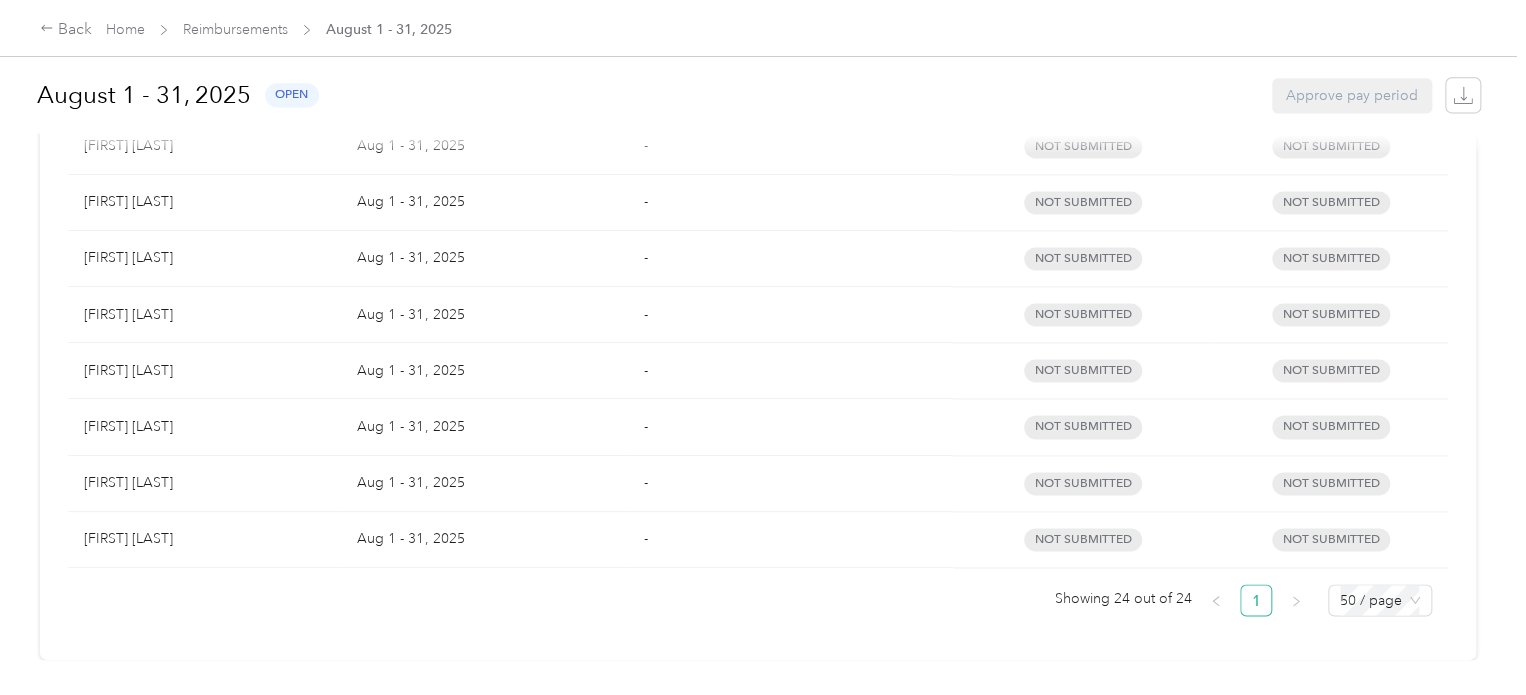 scroll, scrollTop: 0, scrollLeft: 0, axis: both 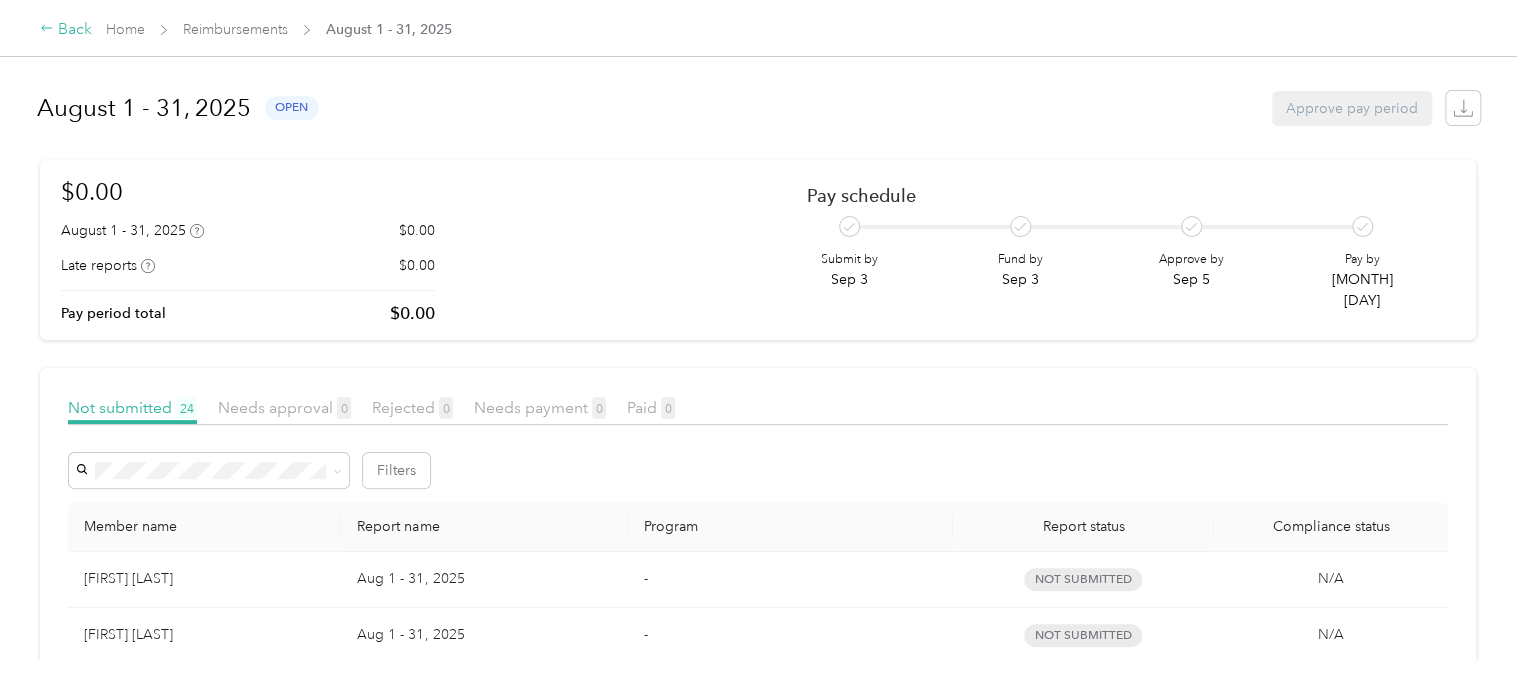 click on "Back" at bounding box center [66, 30] 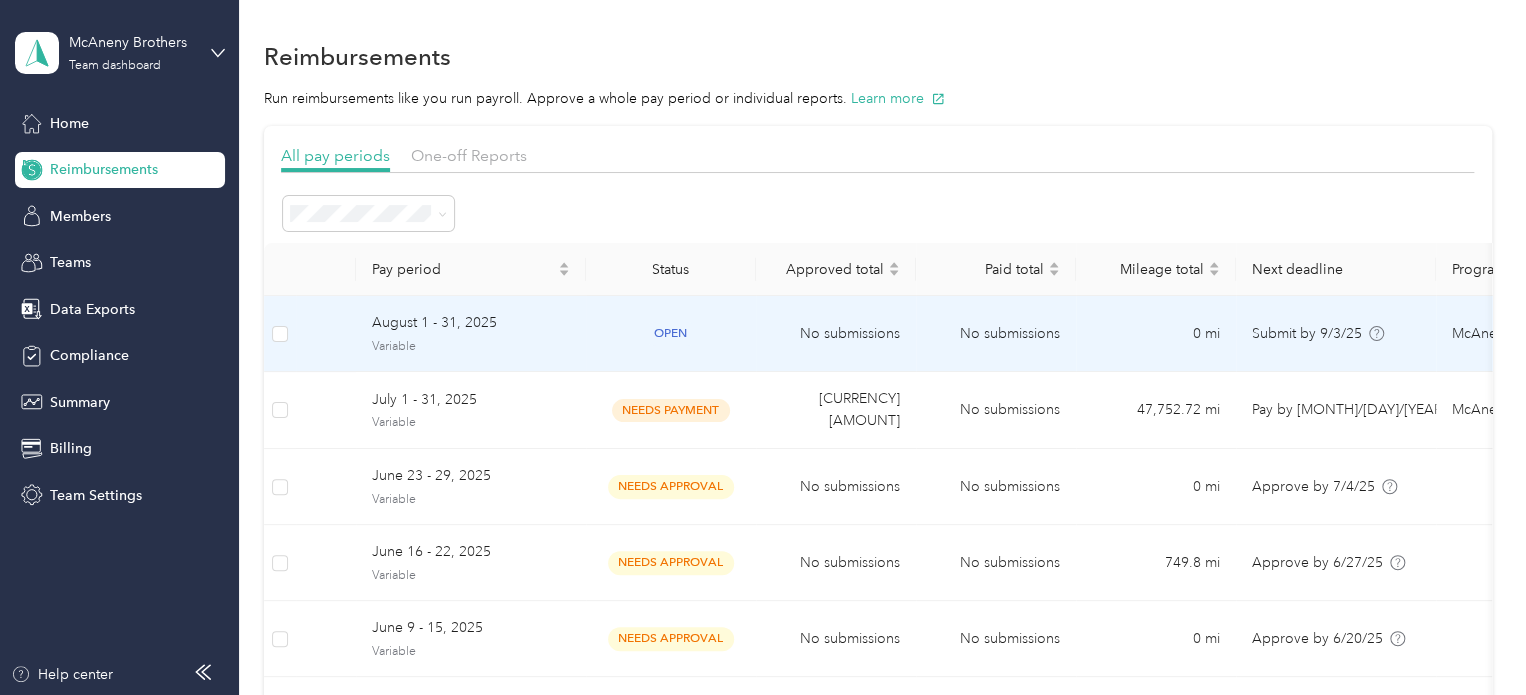 click on "August 1 - 31, 2025" at bounding box center (471, 323) 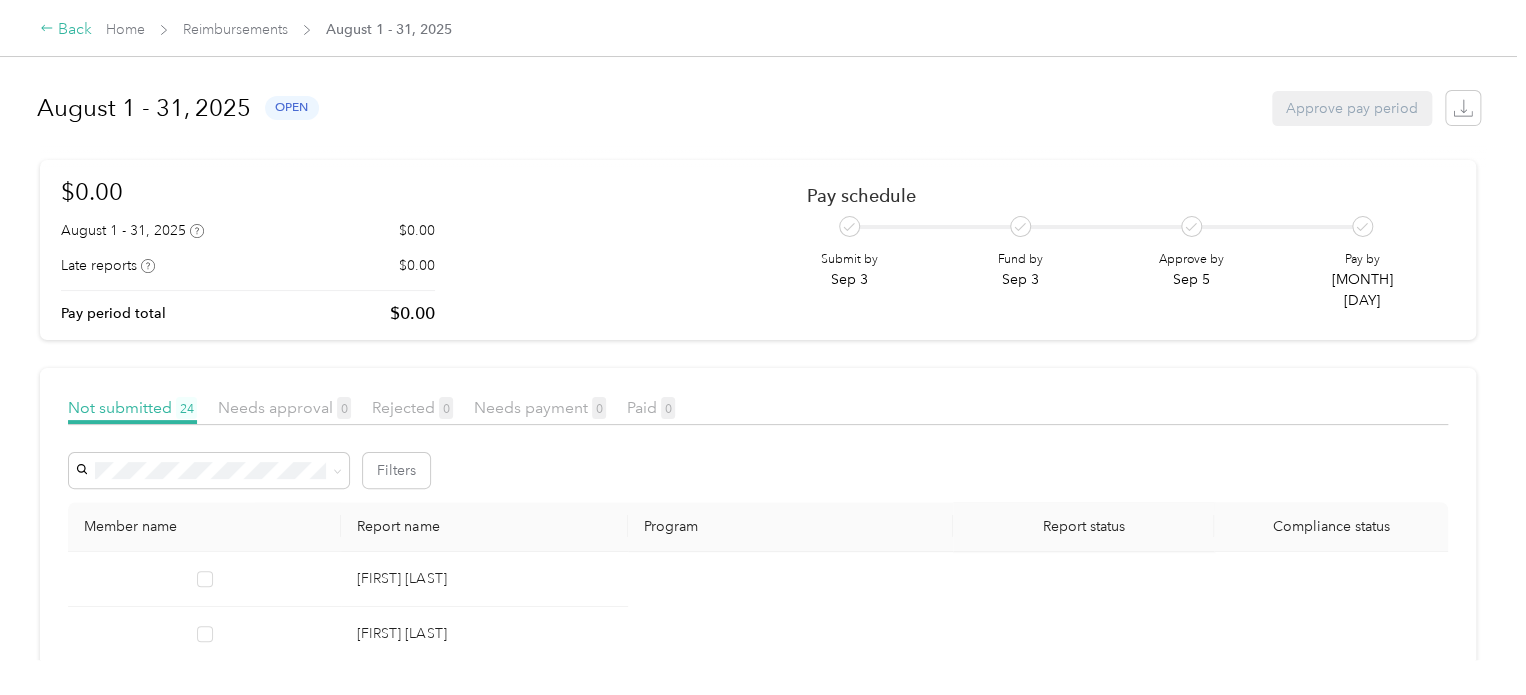 click on "Back" at bounding box center (66, 30) 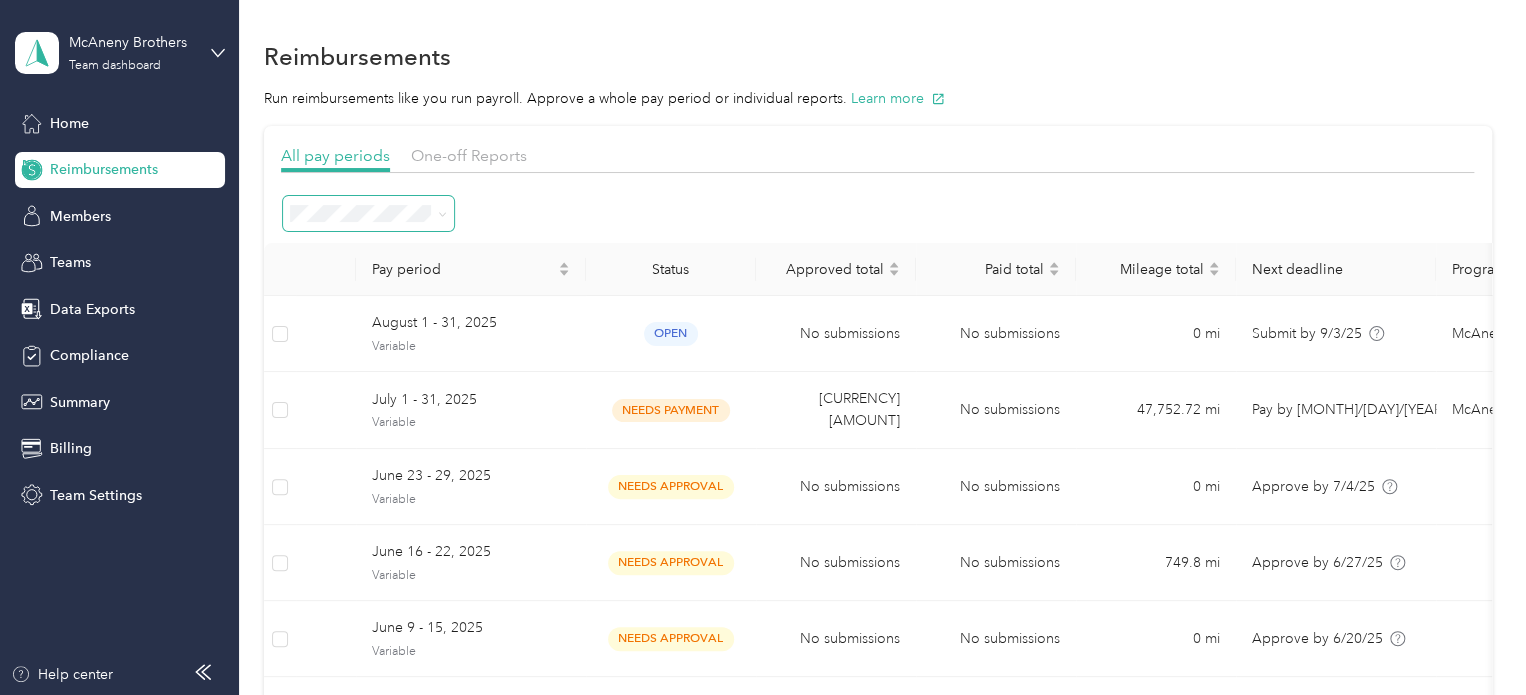 click 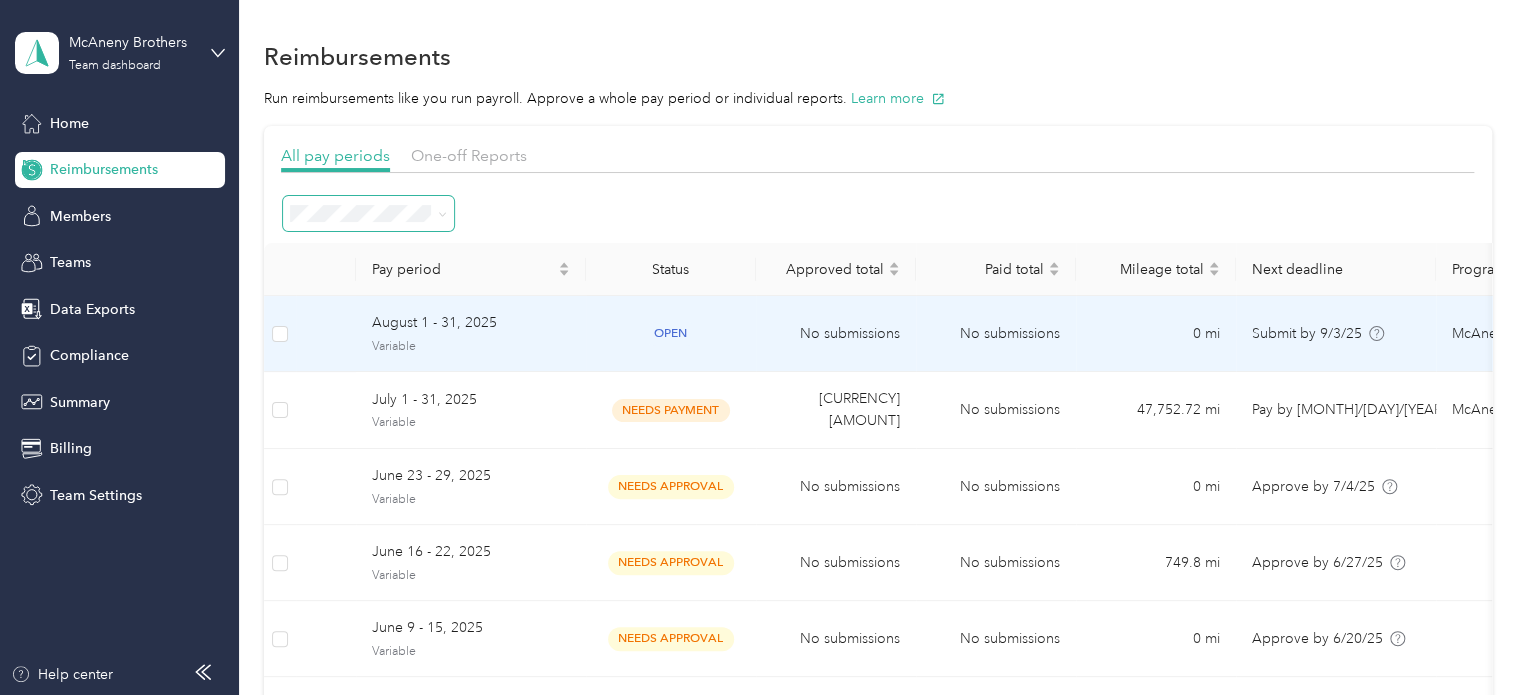 click on "open" at bounding box center [671, 333] 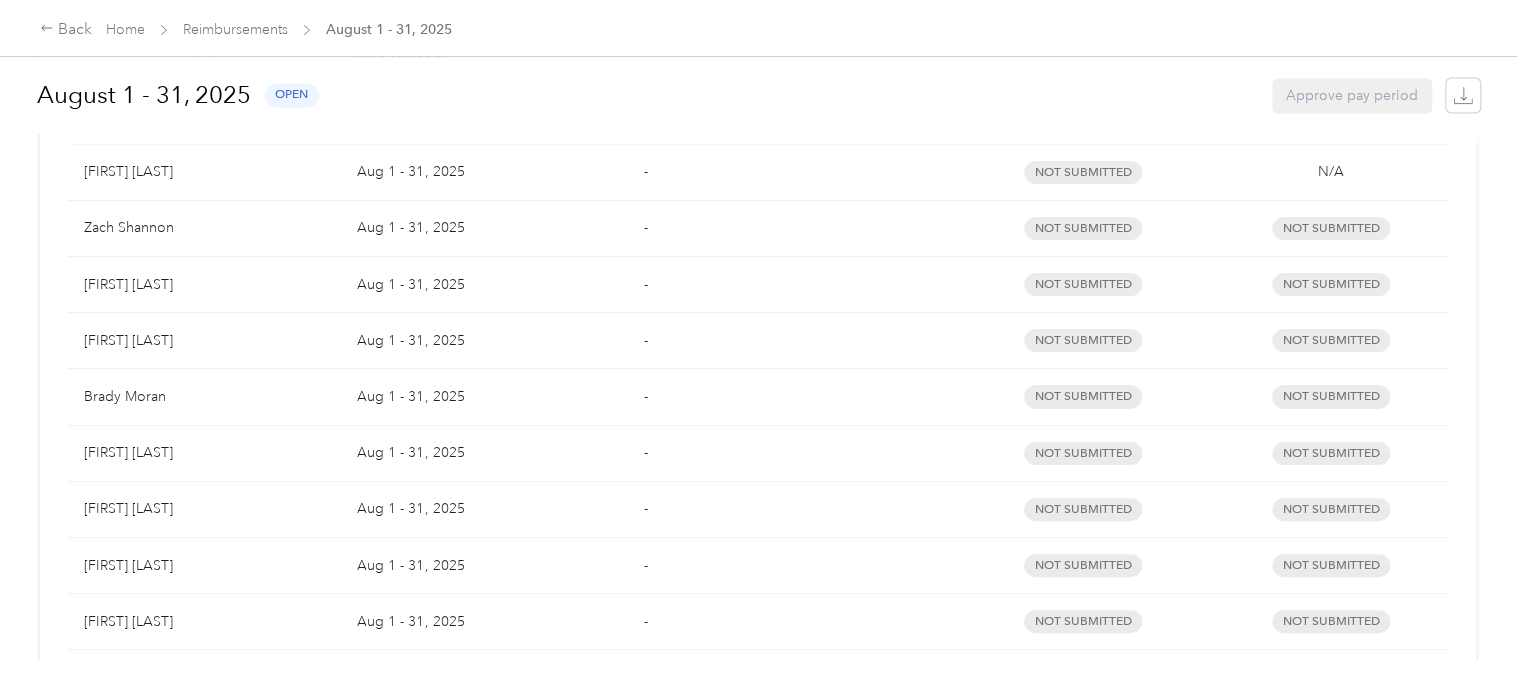 scroll, scrollTop: 1753, scrollLeft: 0, axis: vertical 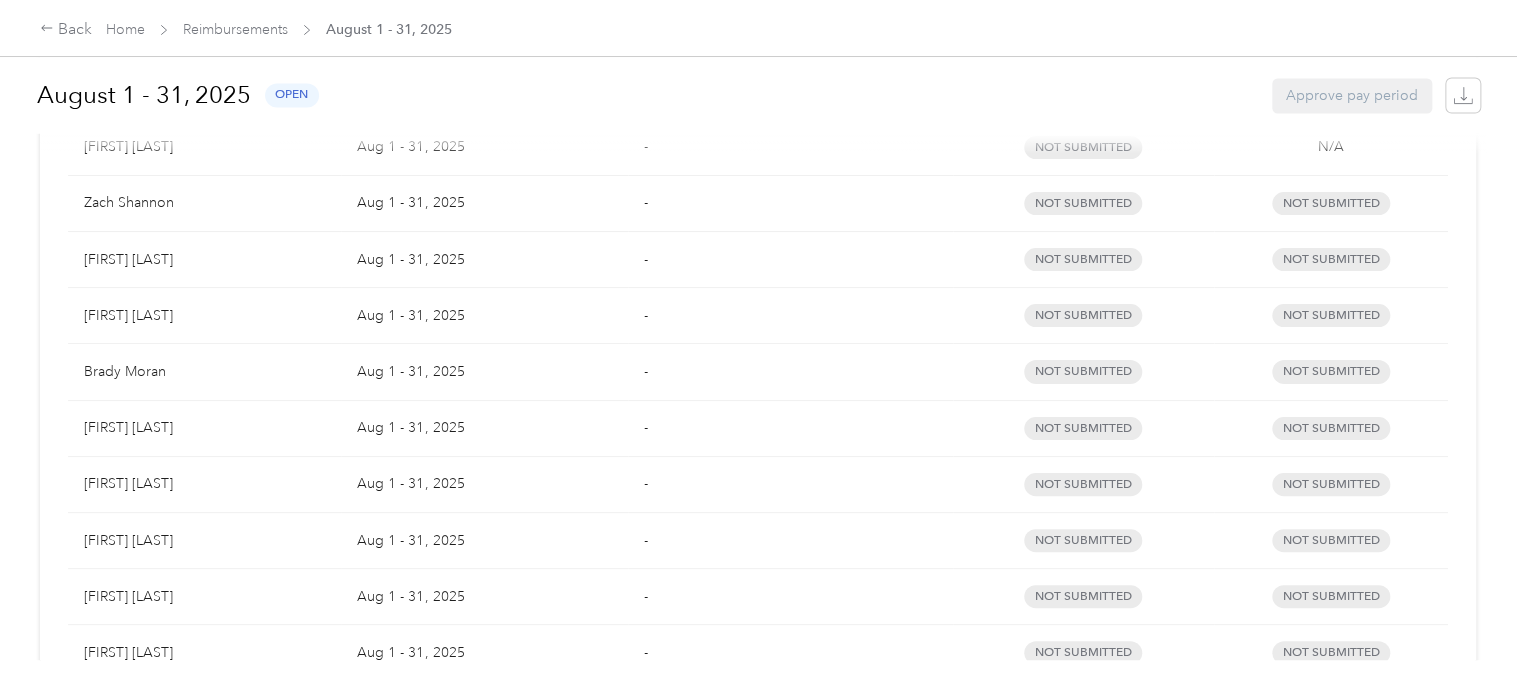 click on "Brady Moran" at bounding box center [204, 372] 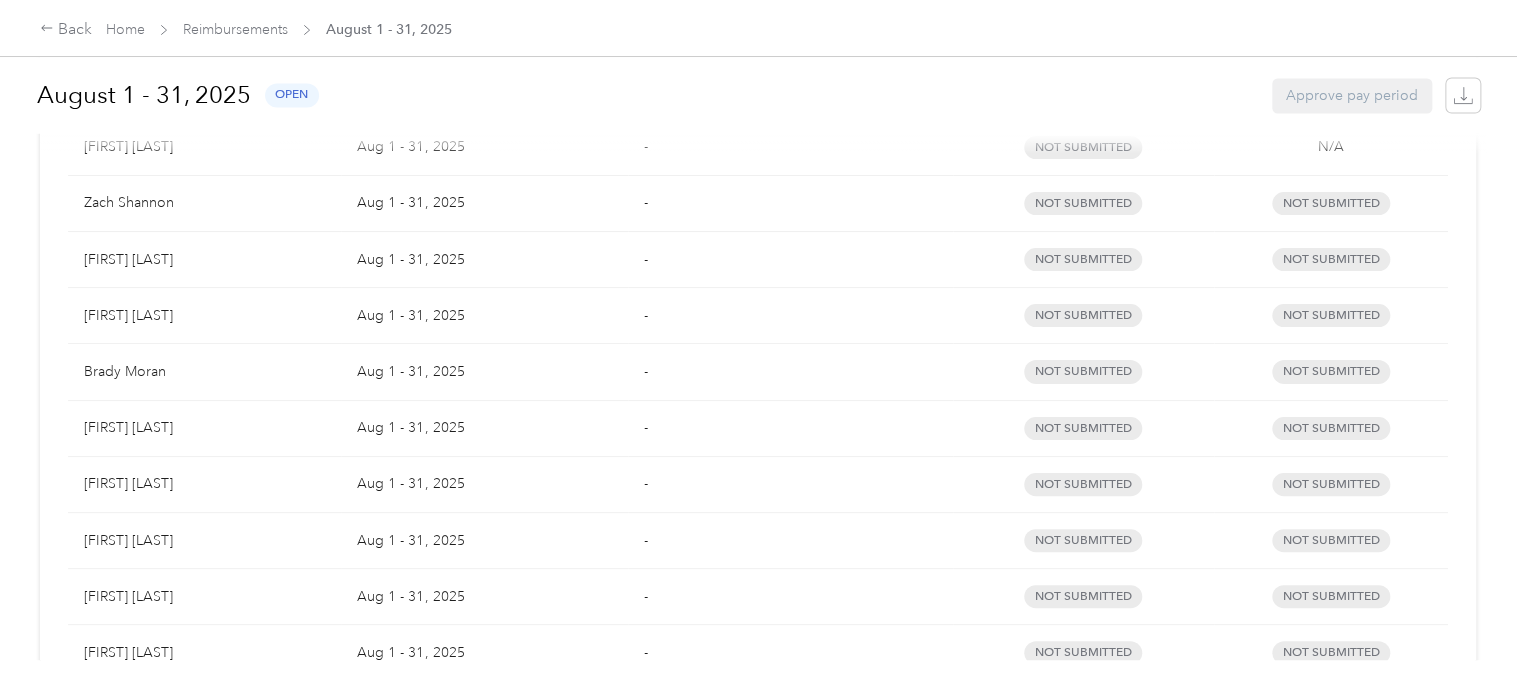 click on "Brady Moran" at bounding box center [204, 372] 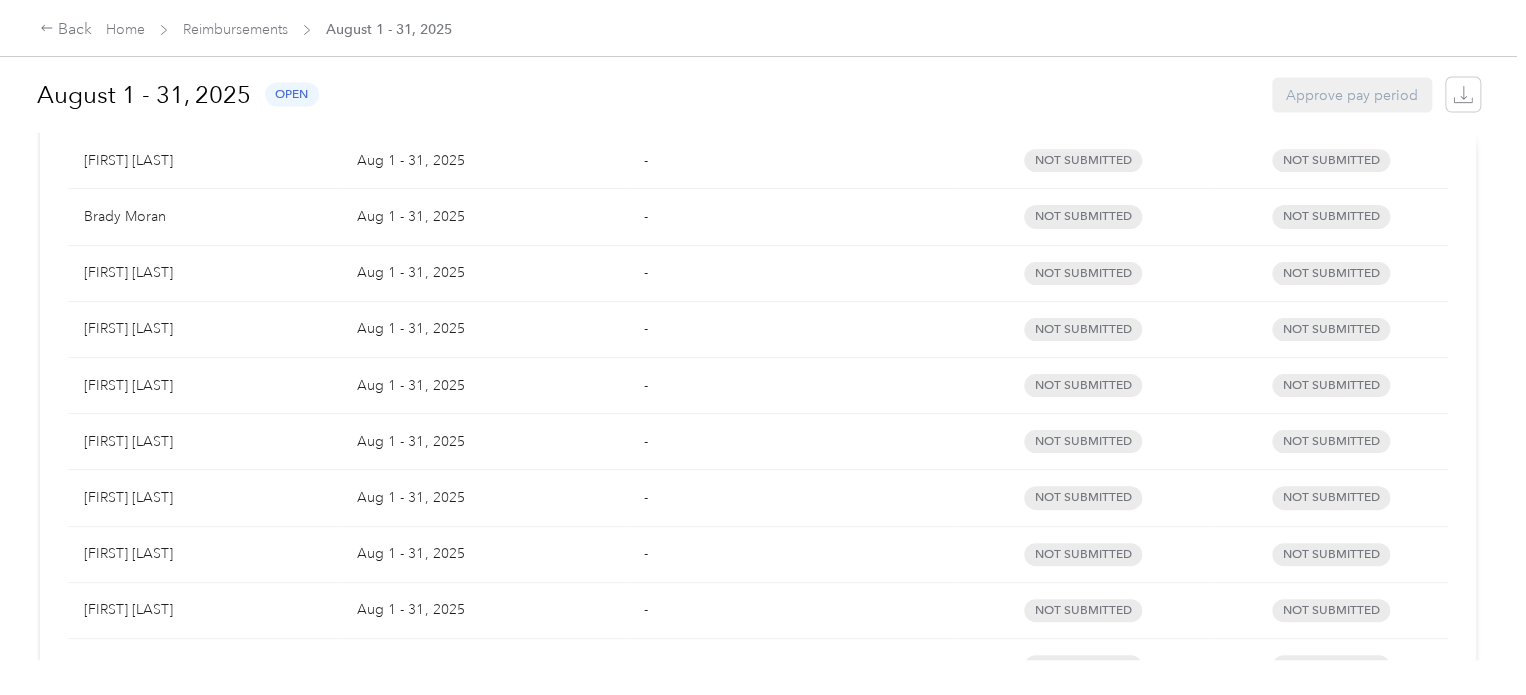 scroll, scrollTop: 1869, scrollLeft: 0, axis: vertical 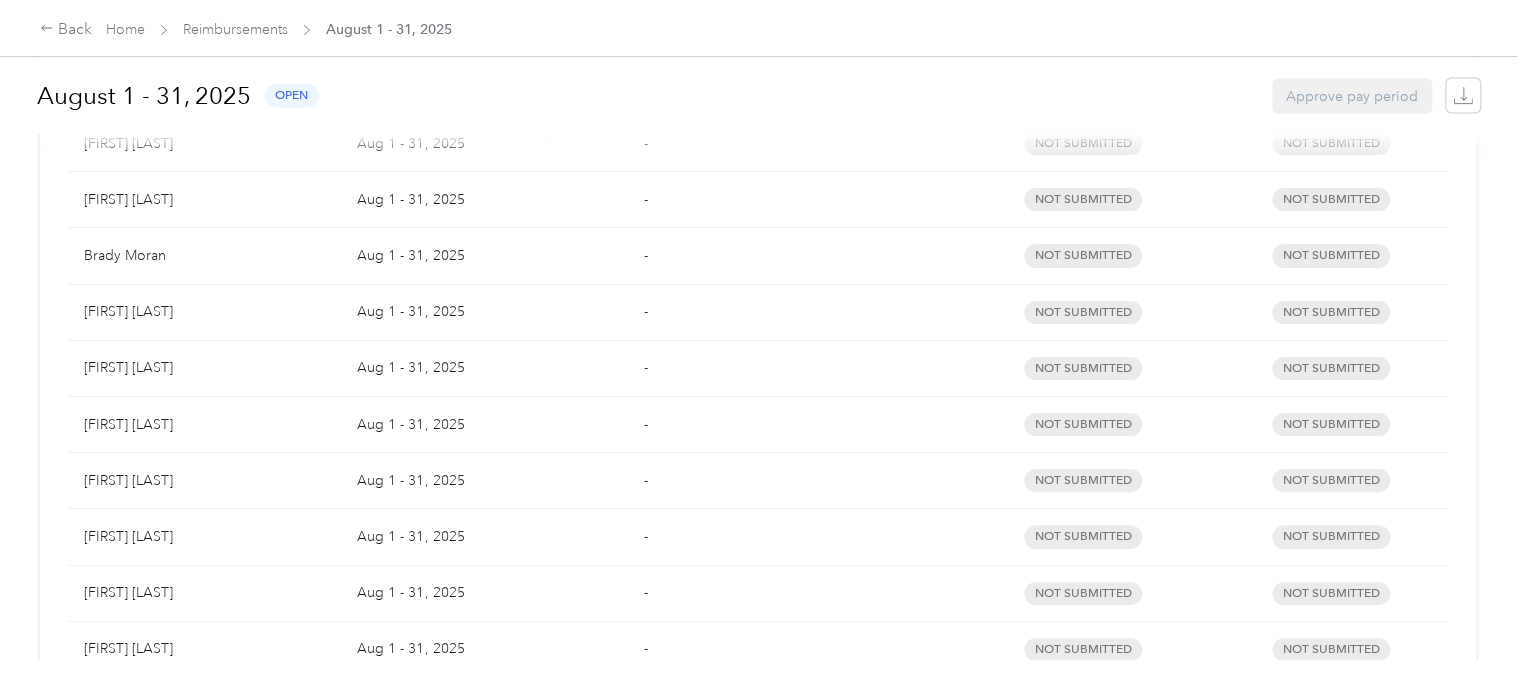 click on "Aug 1 - 31, 2025" at bounding box center (484, 256) 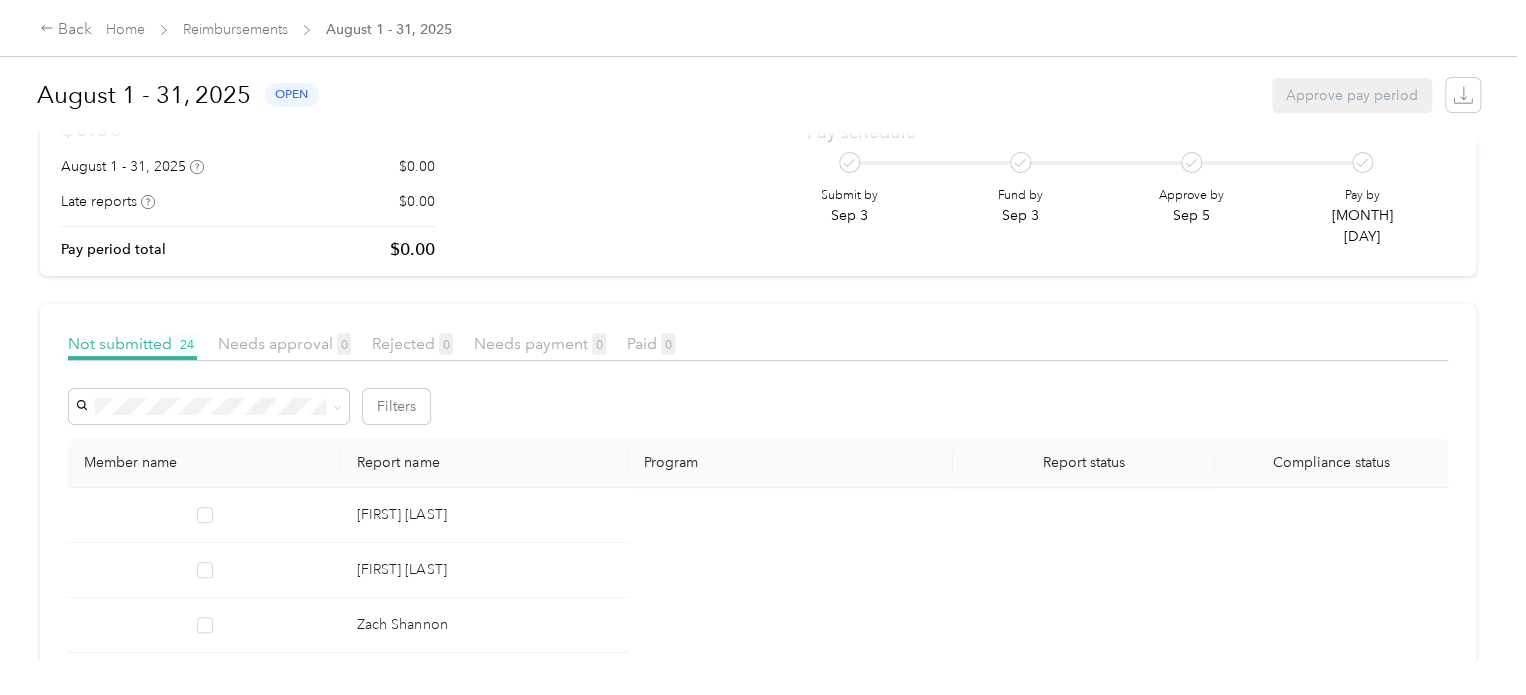 scroll, scrollTop: 0, scrollLeft: 0, axis: both 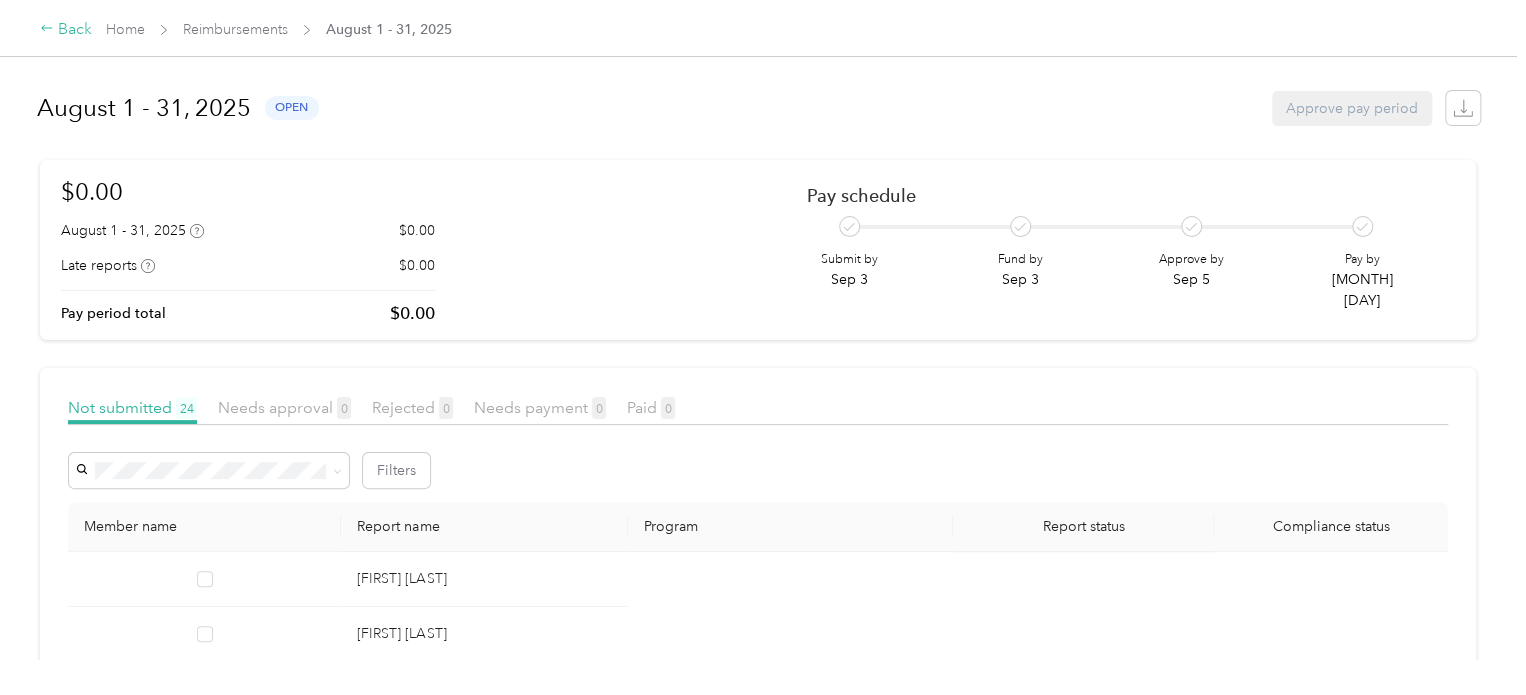 click on "Back" at bounding box center (66, 30) 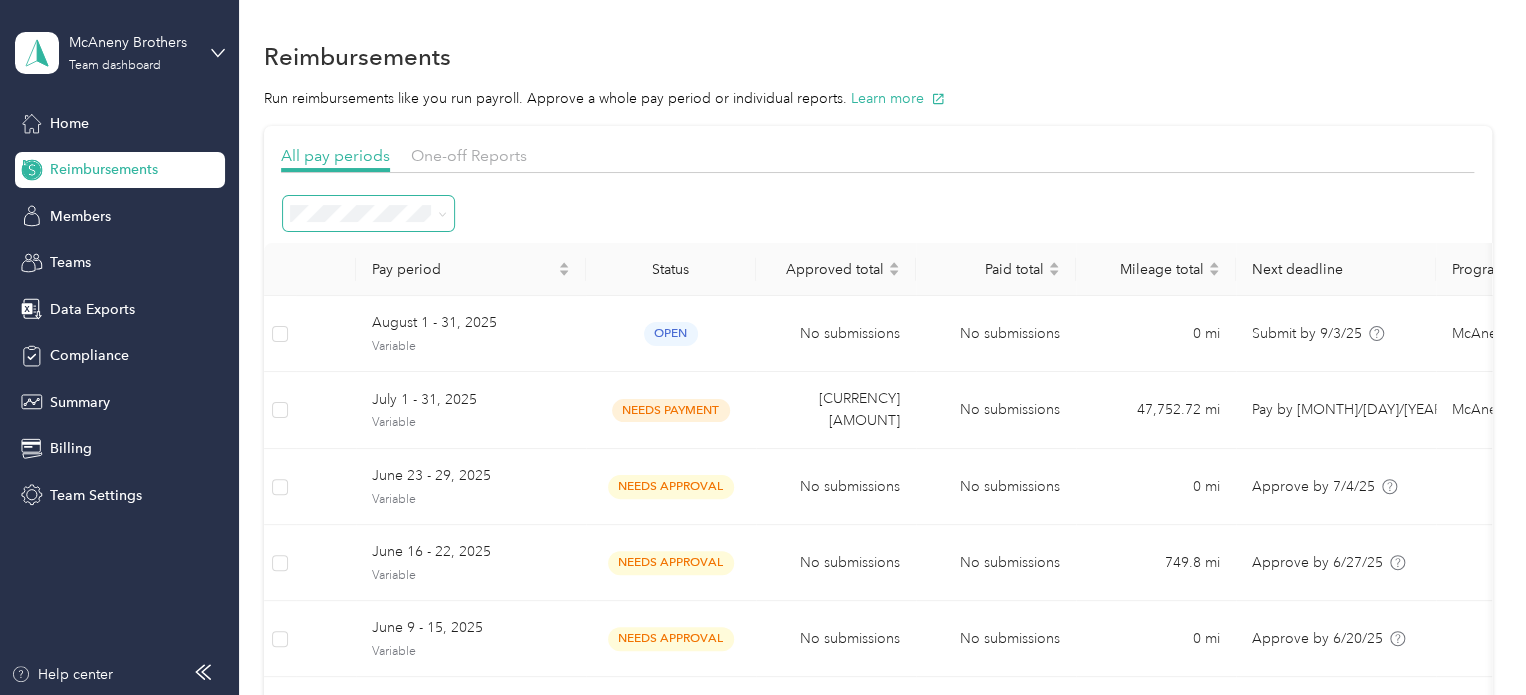click 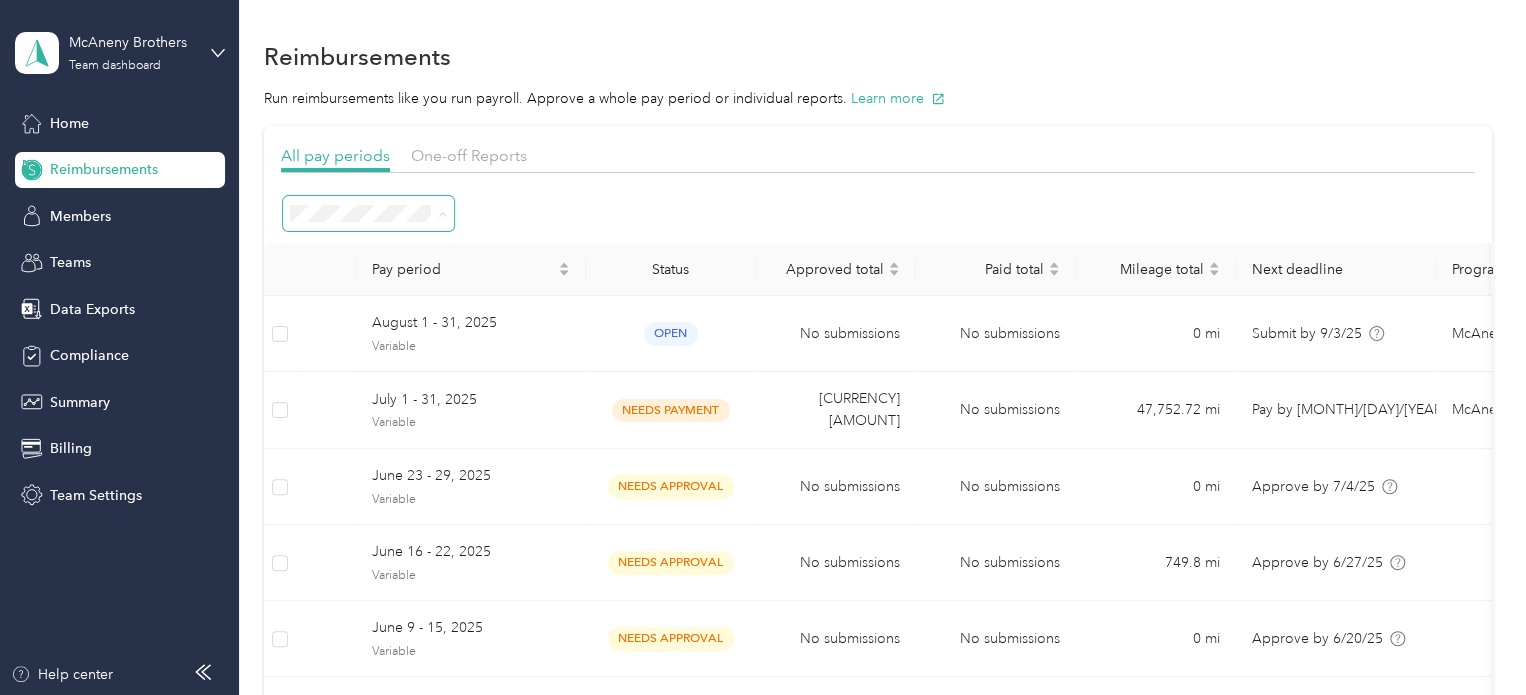click on "Needs approval" at bounding box center (368, 355) 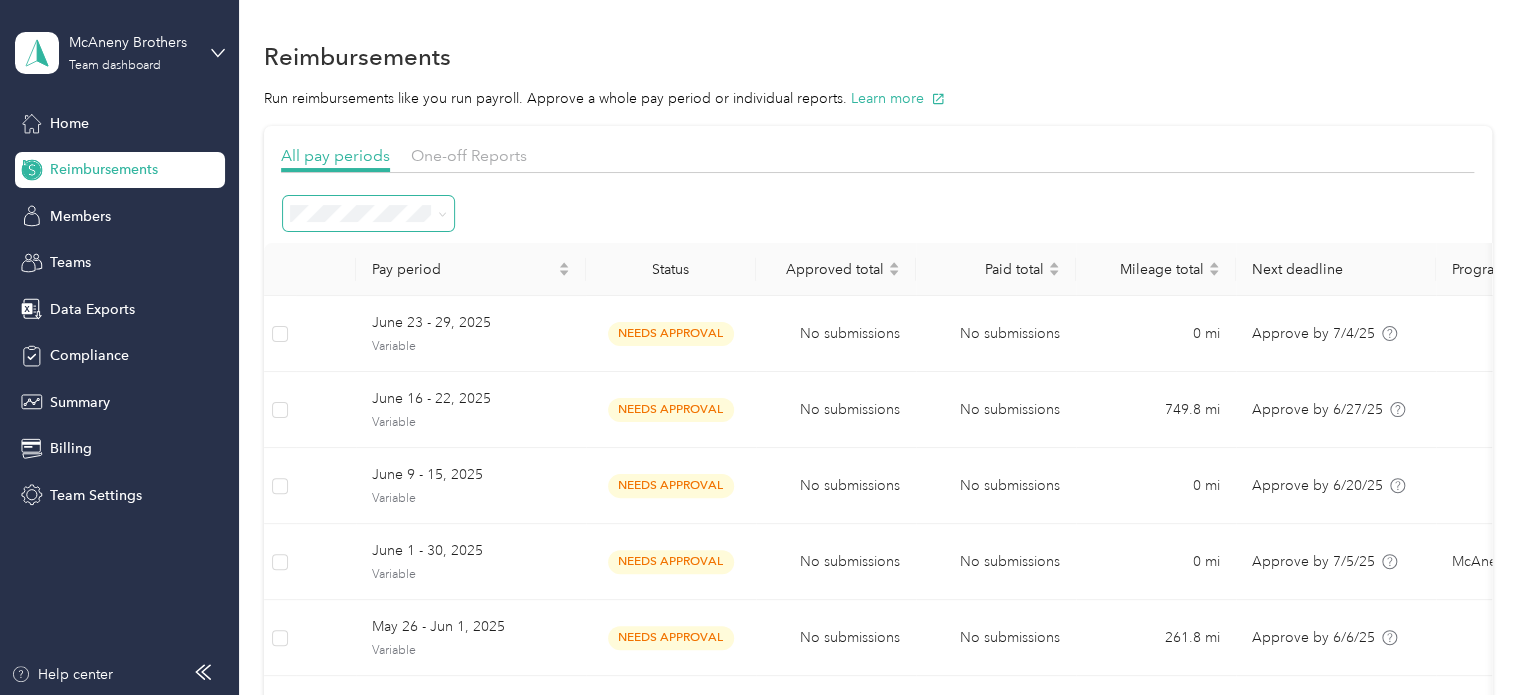 click 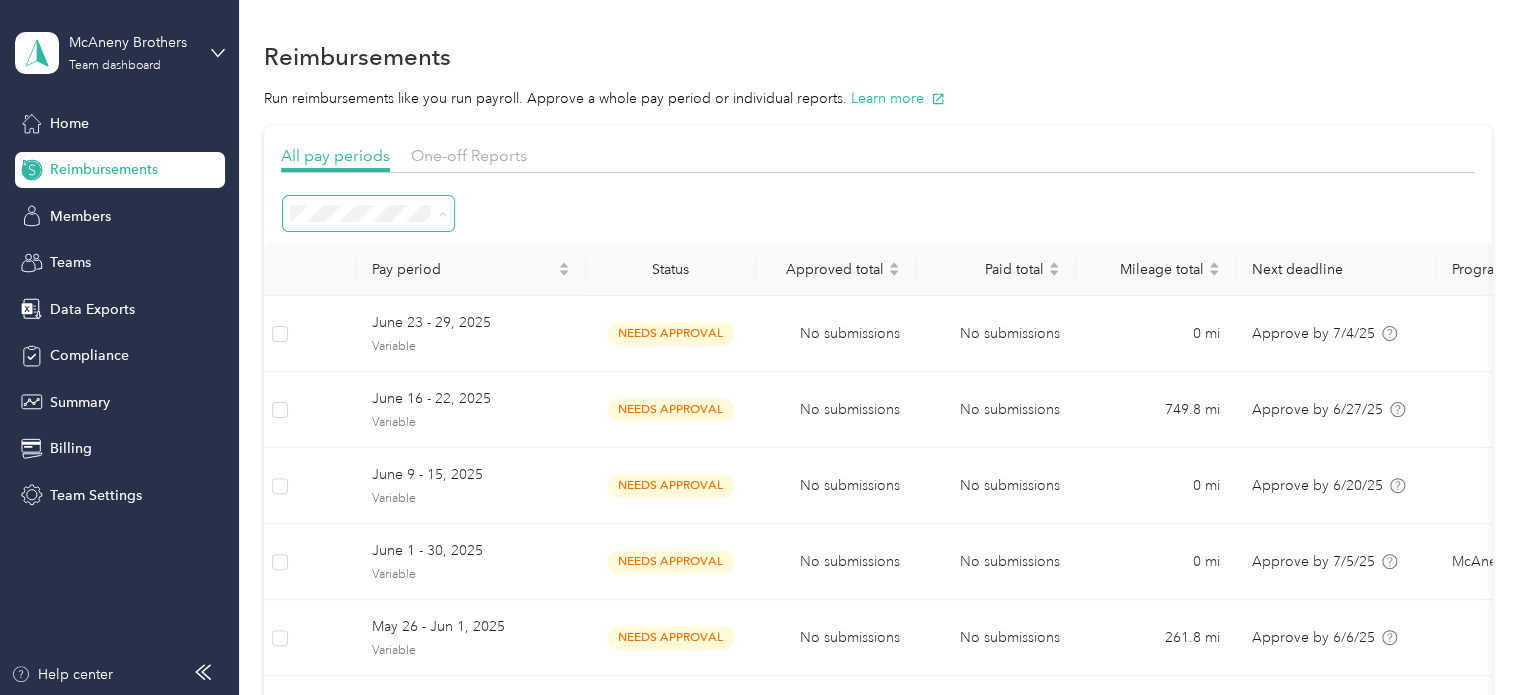 click on "Active periods" at bounding box center [368, 284] 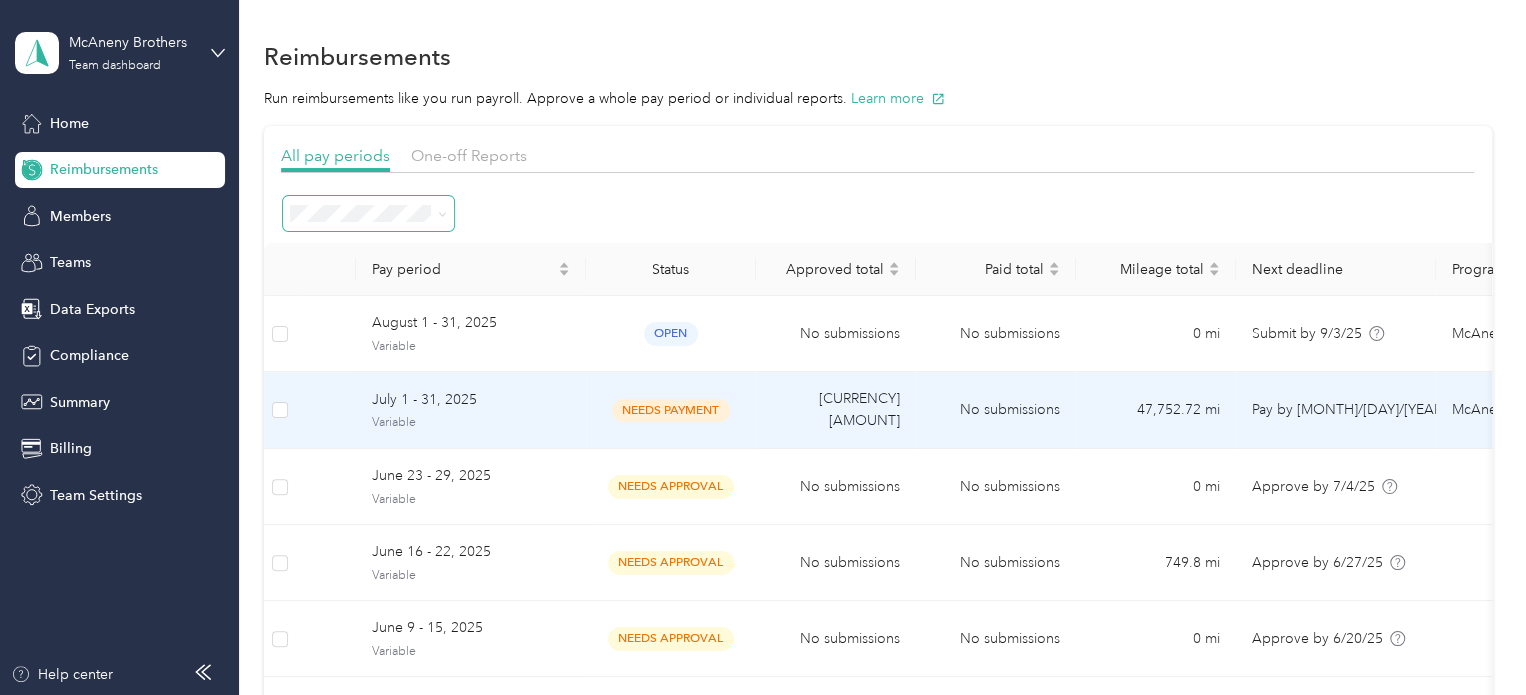 click on "July 1 - 31, 2025" at bounding box center (471, 400) 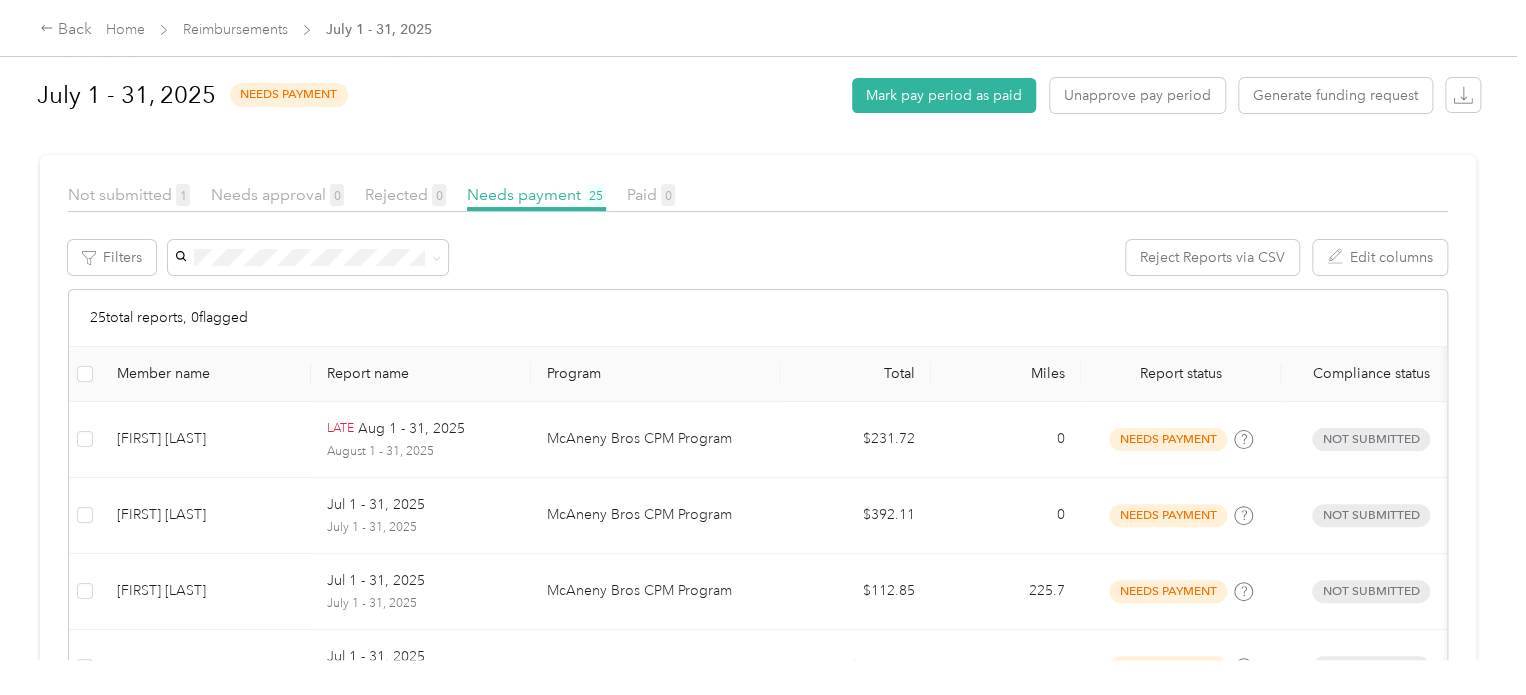 scroll, scrollTop: 220, scrollLeft: 0, axis: vertical 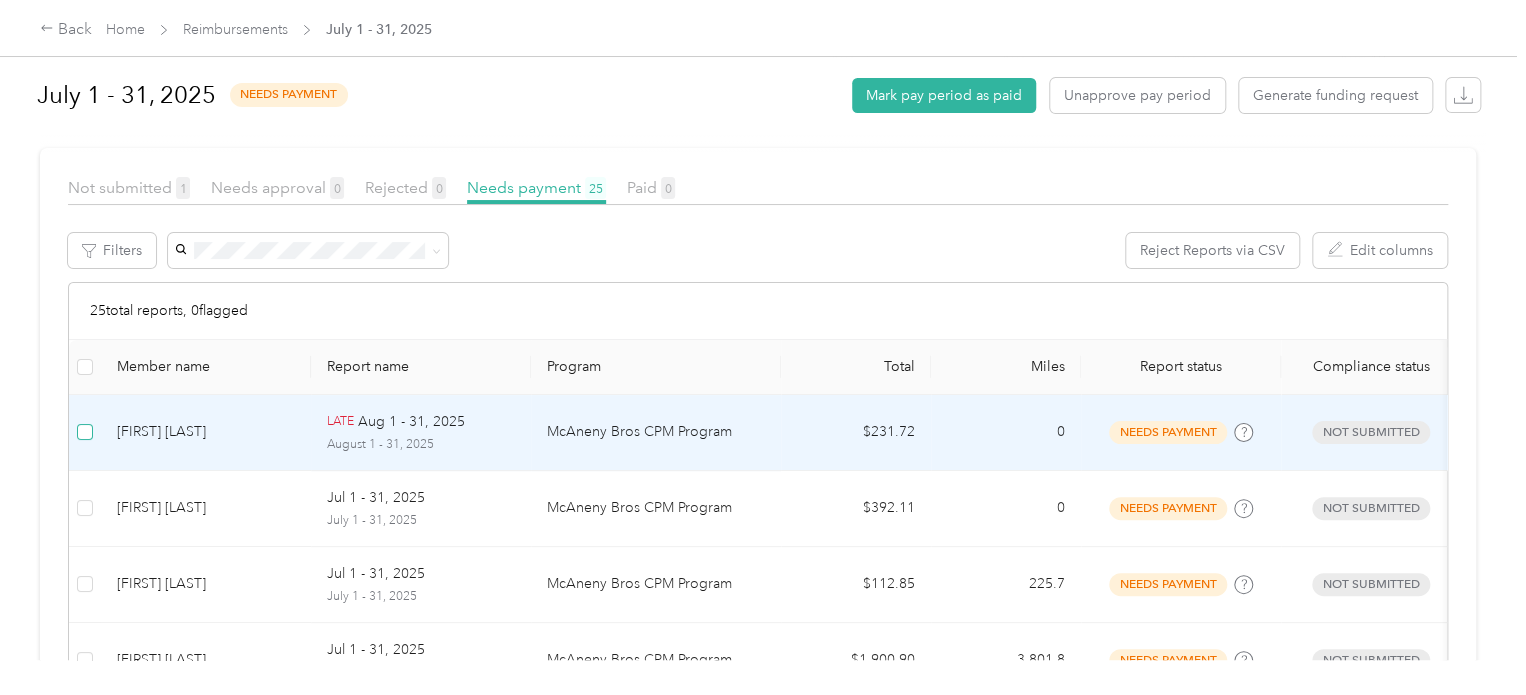 click at bounding box center (85, 432) 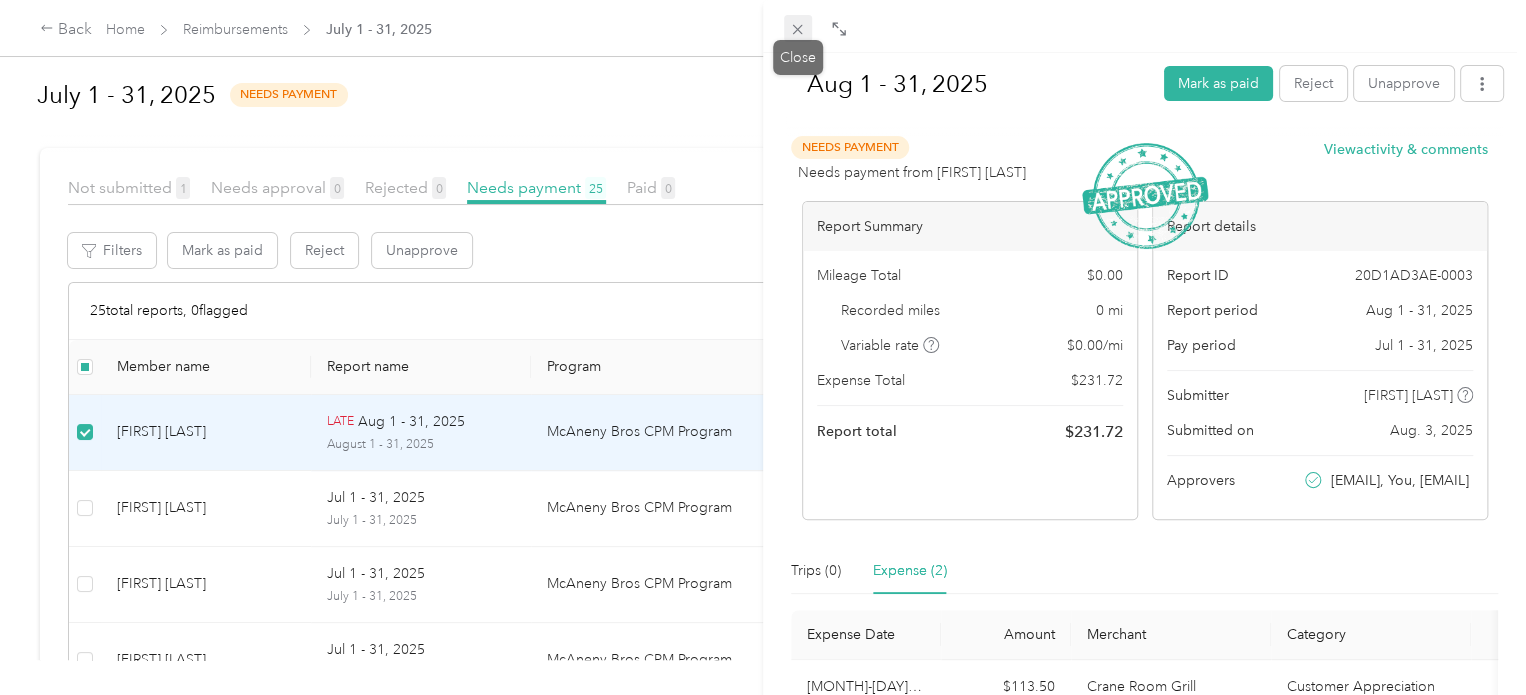 click 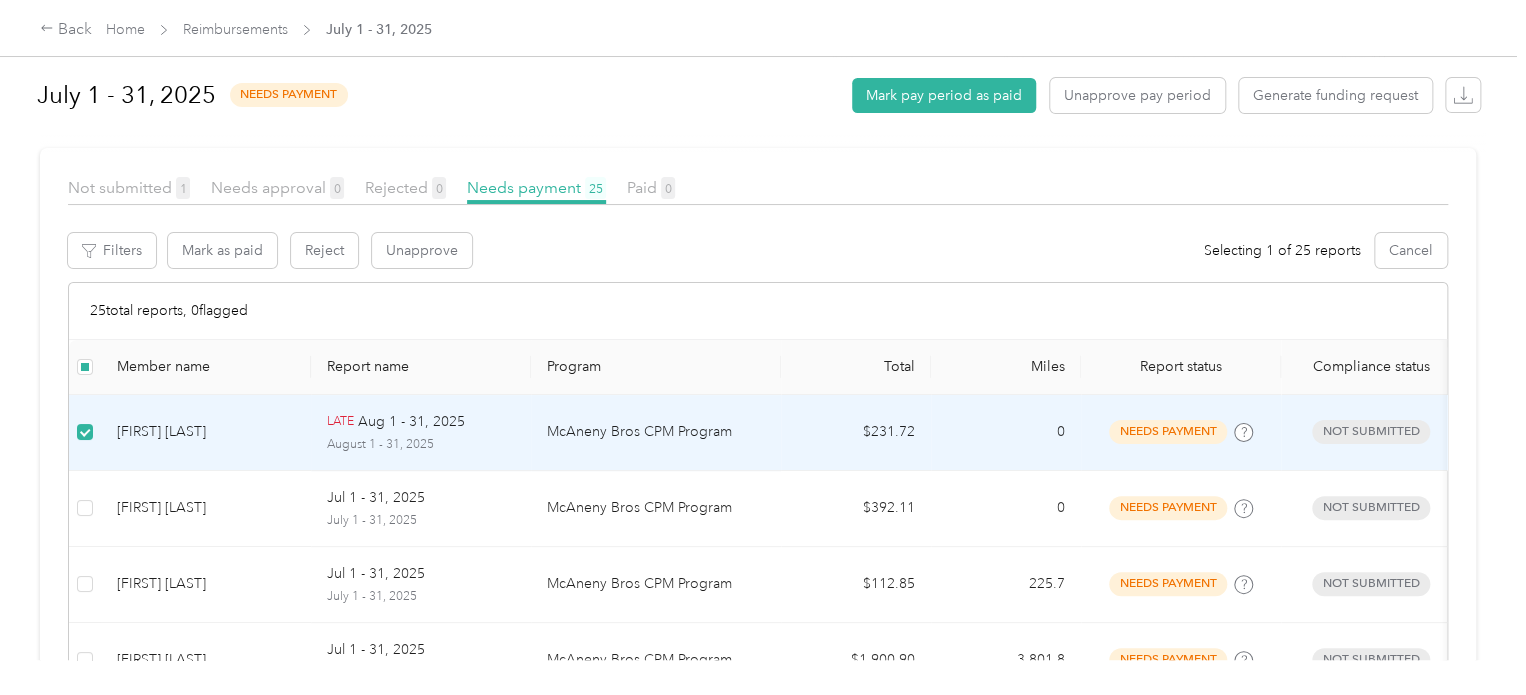 click at bounding box center [85, 432] 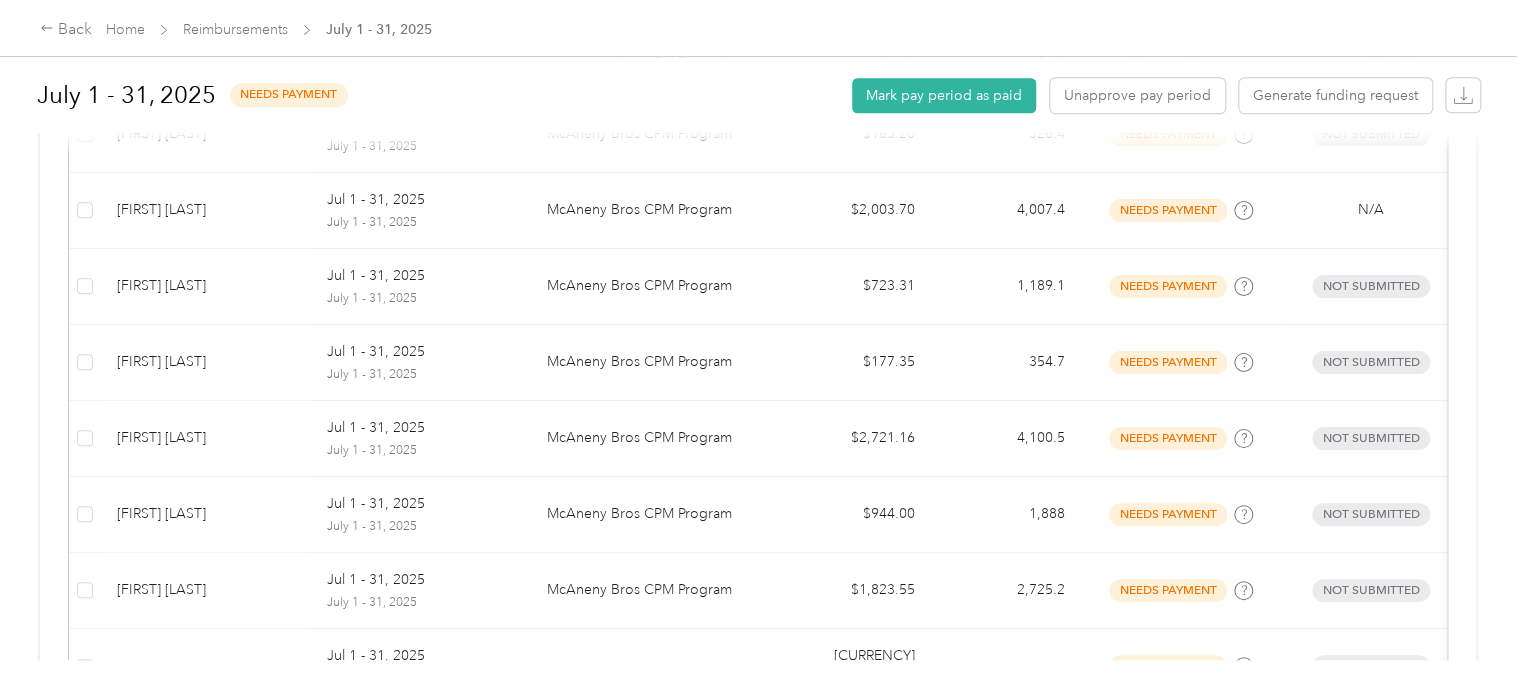 scroll, scrollTop: 1012, scrollLeft: 0, axis: vertical 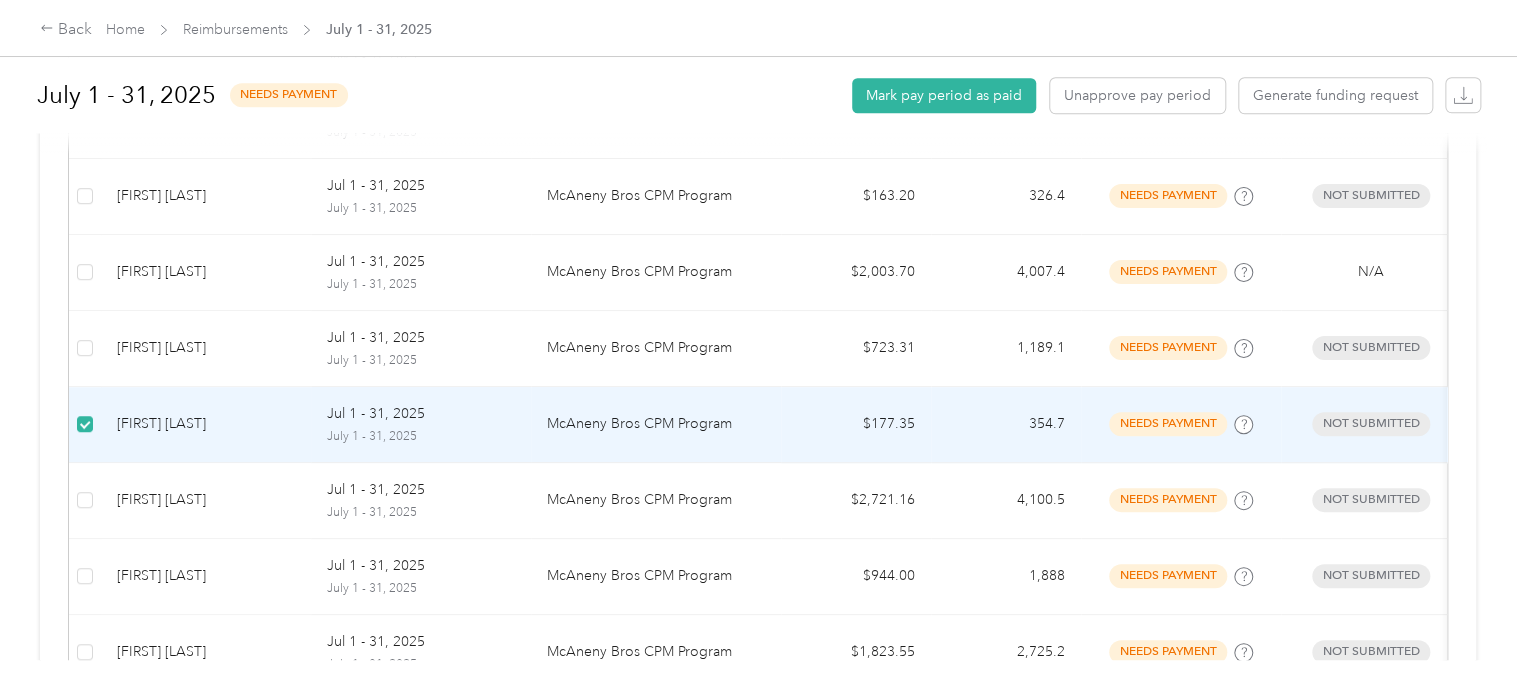click on "[FIRST] [LAST]" at bounding box center [206, 424] 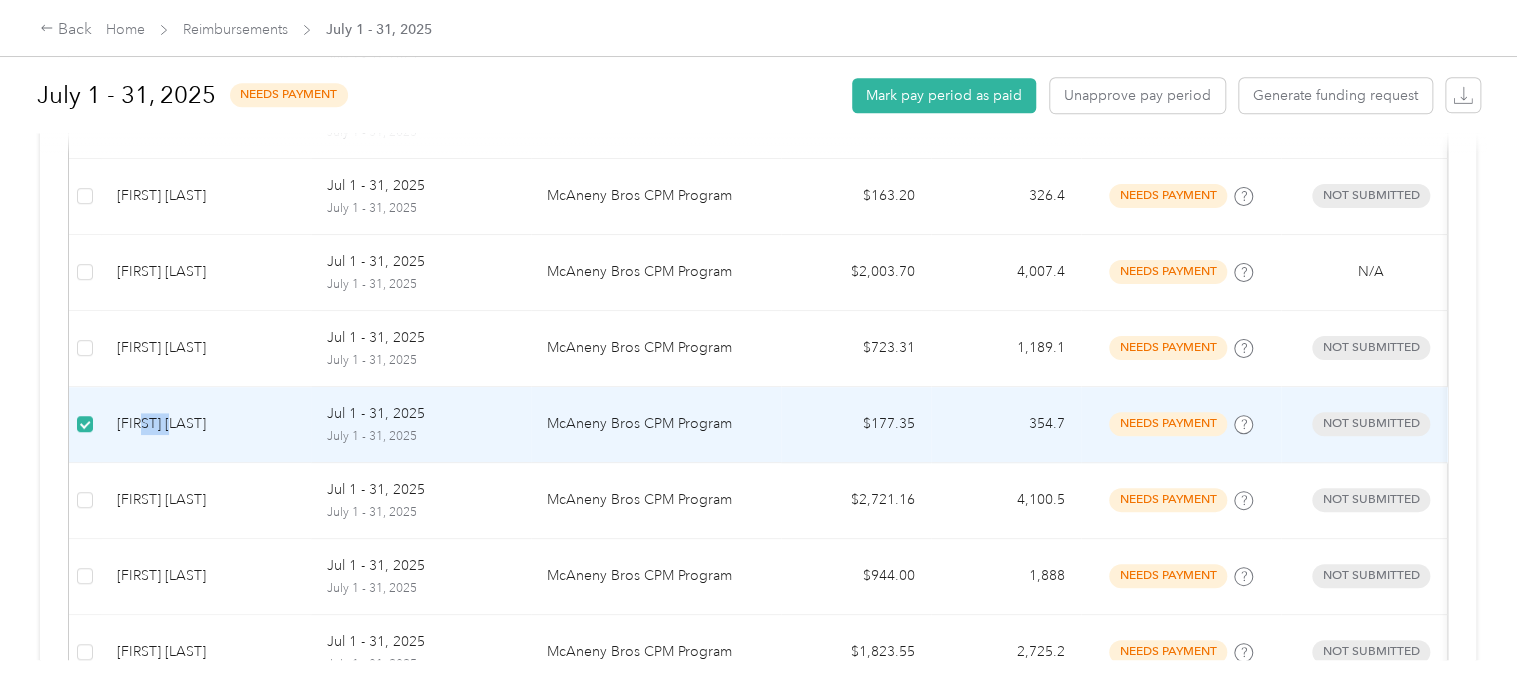 click on "[FIRST] [LAST]" at bounding box center [206, 424] 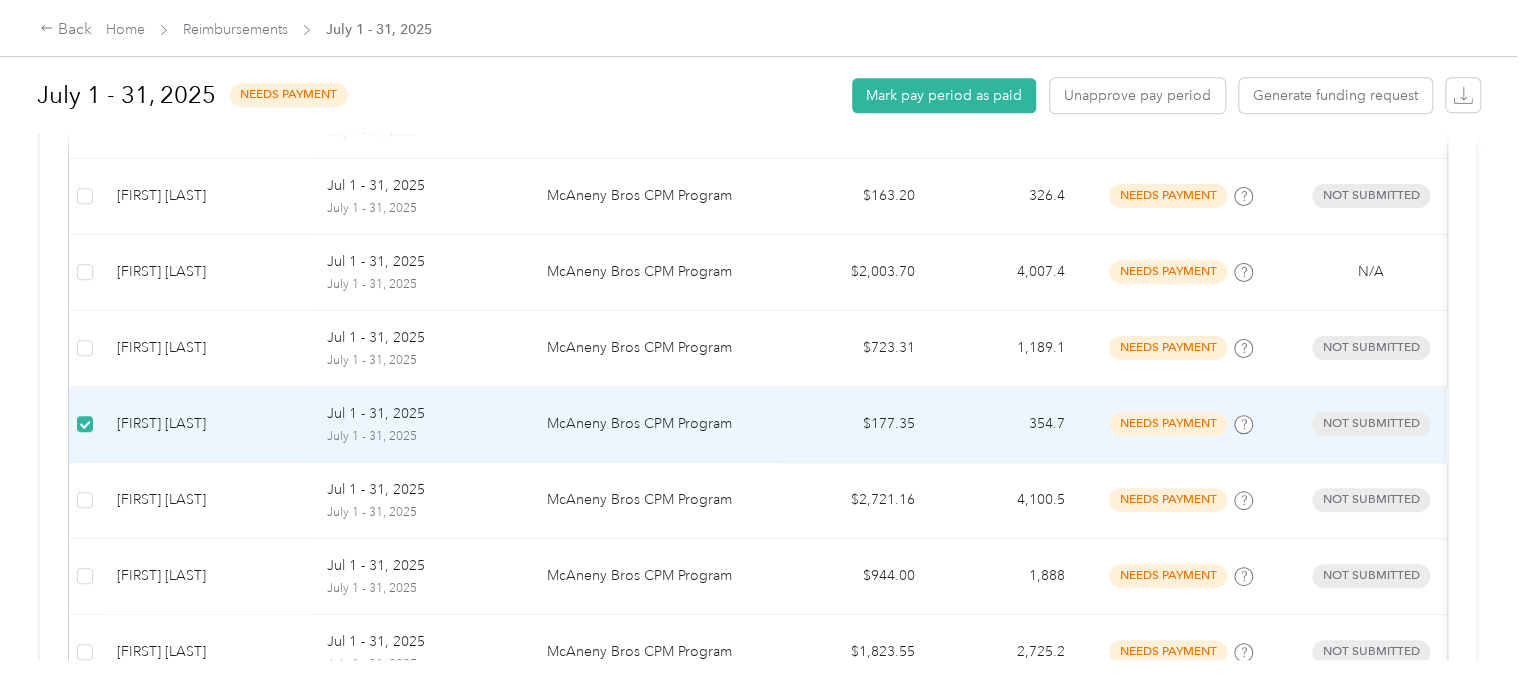 click on "[FIRST] [LAST]" at bounding box center (206, 424) 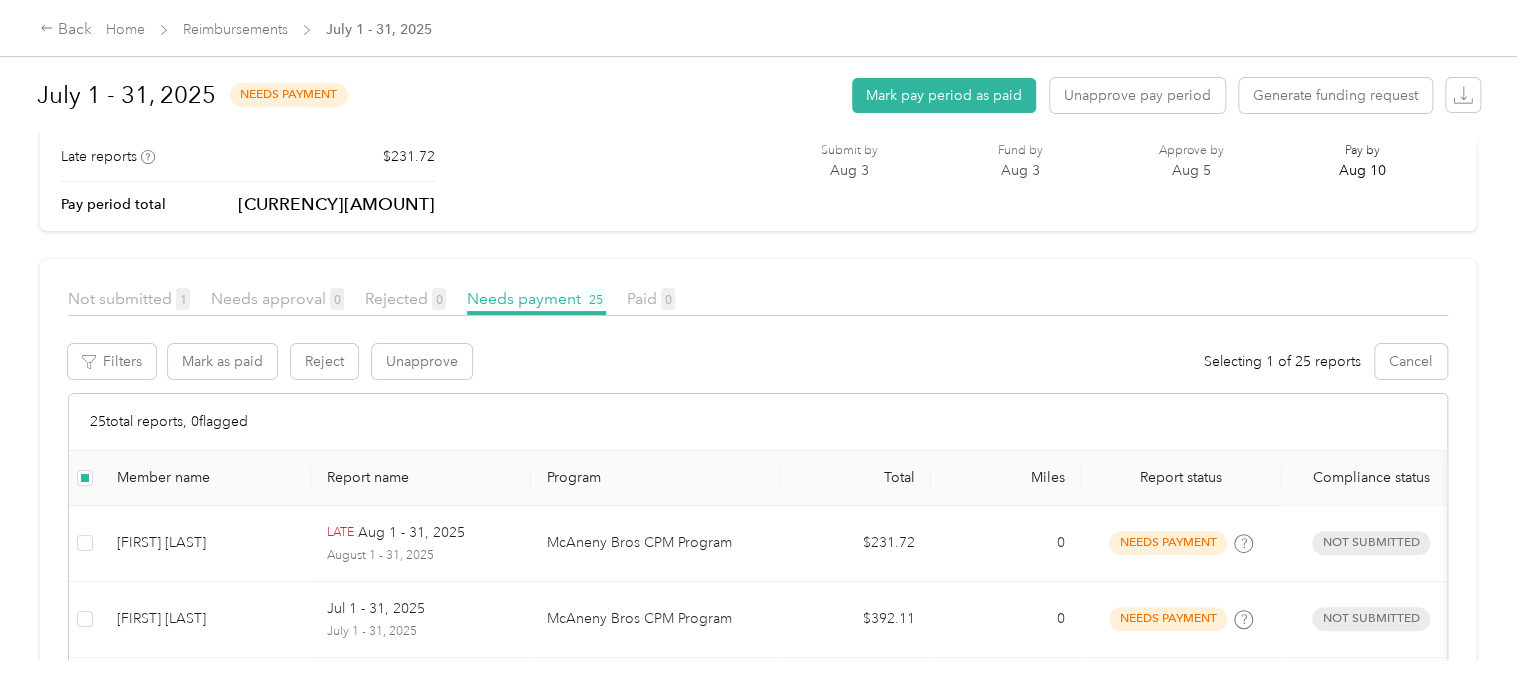 scroll, scrollTop: 0, scrollLeft: 0, axis: both 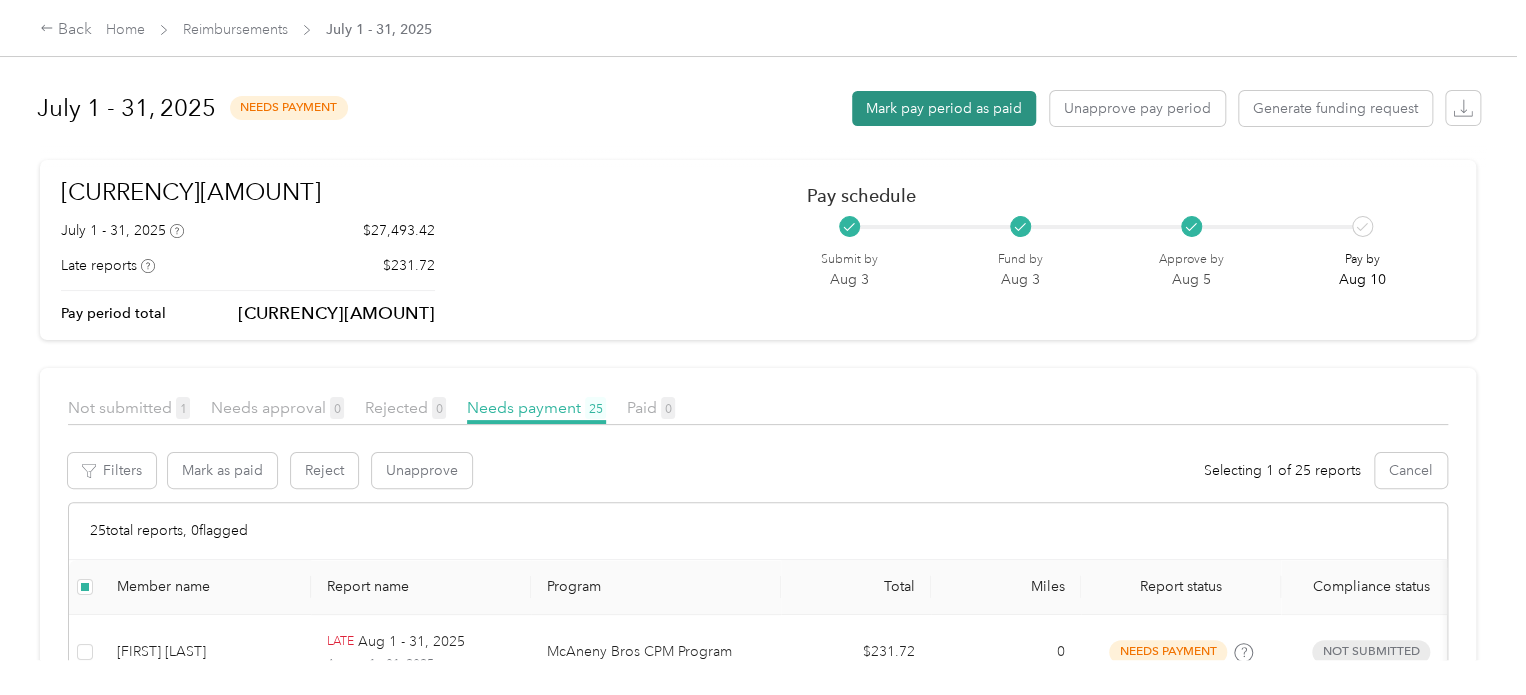 click on "Mark pay period as paid" at bounding box center [944, 108] 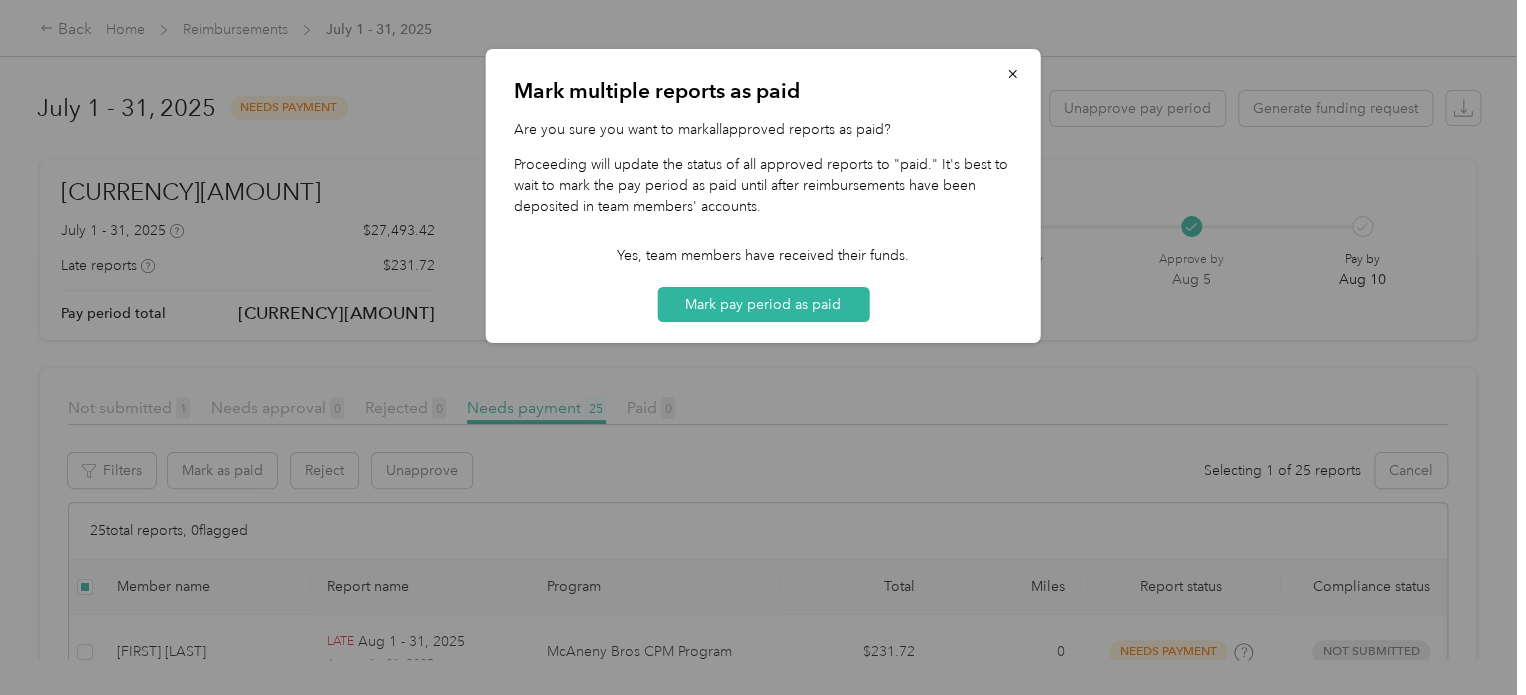 click on "Mark multiple reports as paid" at bounding box center [763, 91] 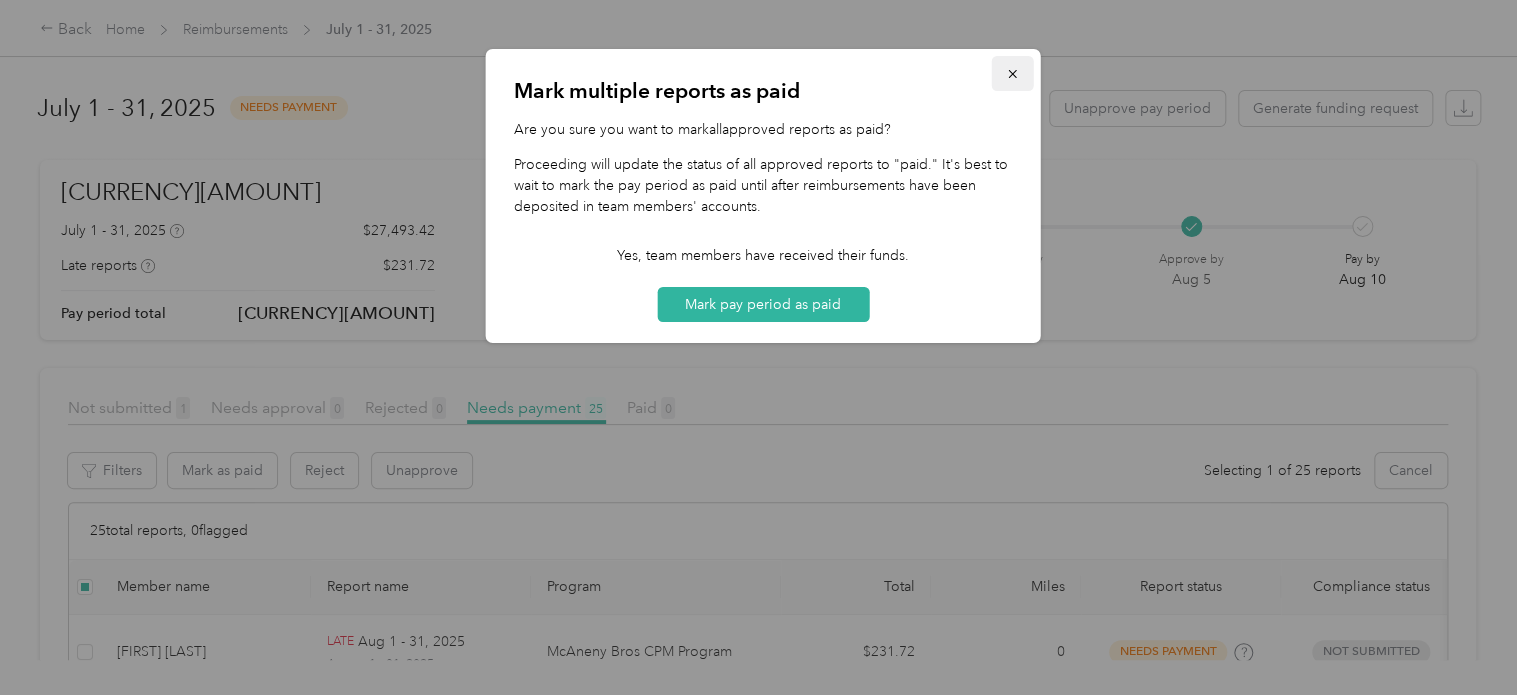 click 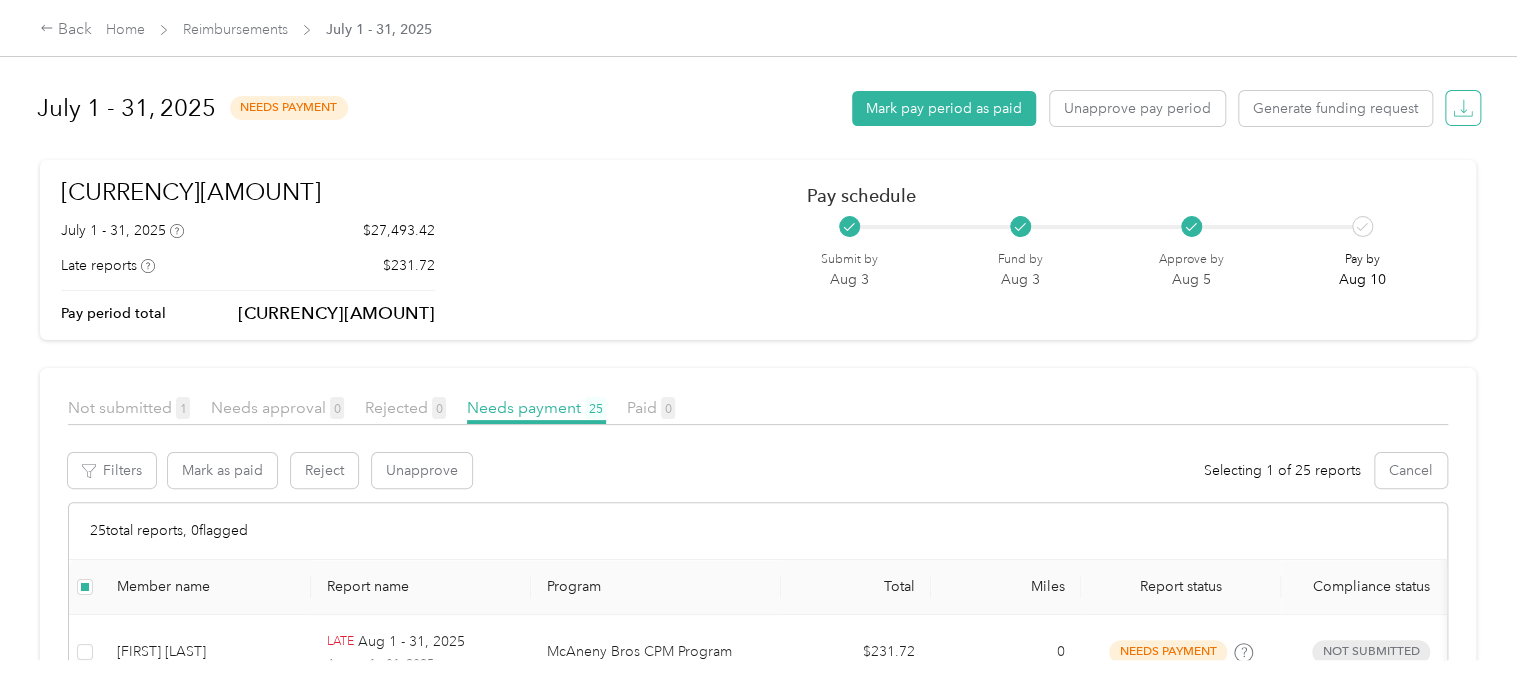 click 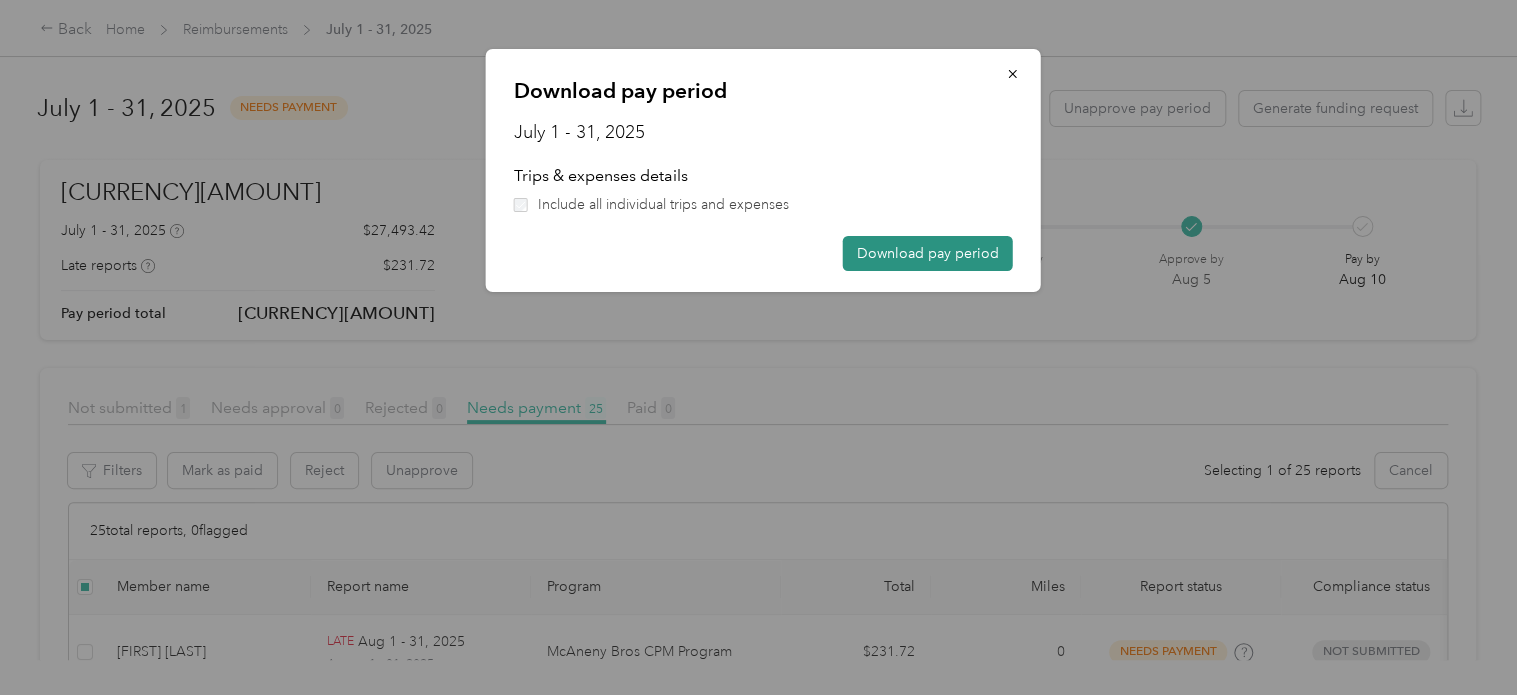 click on "Download pay period" at bounding box center [928, 253] 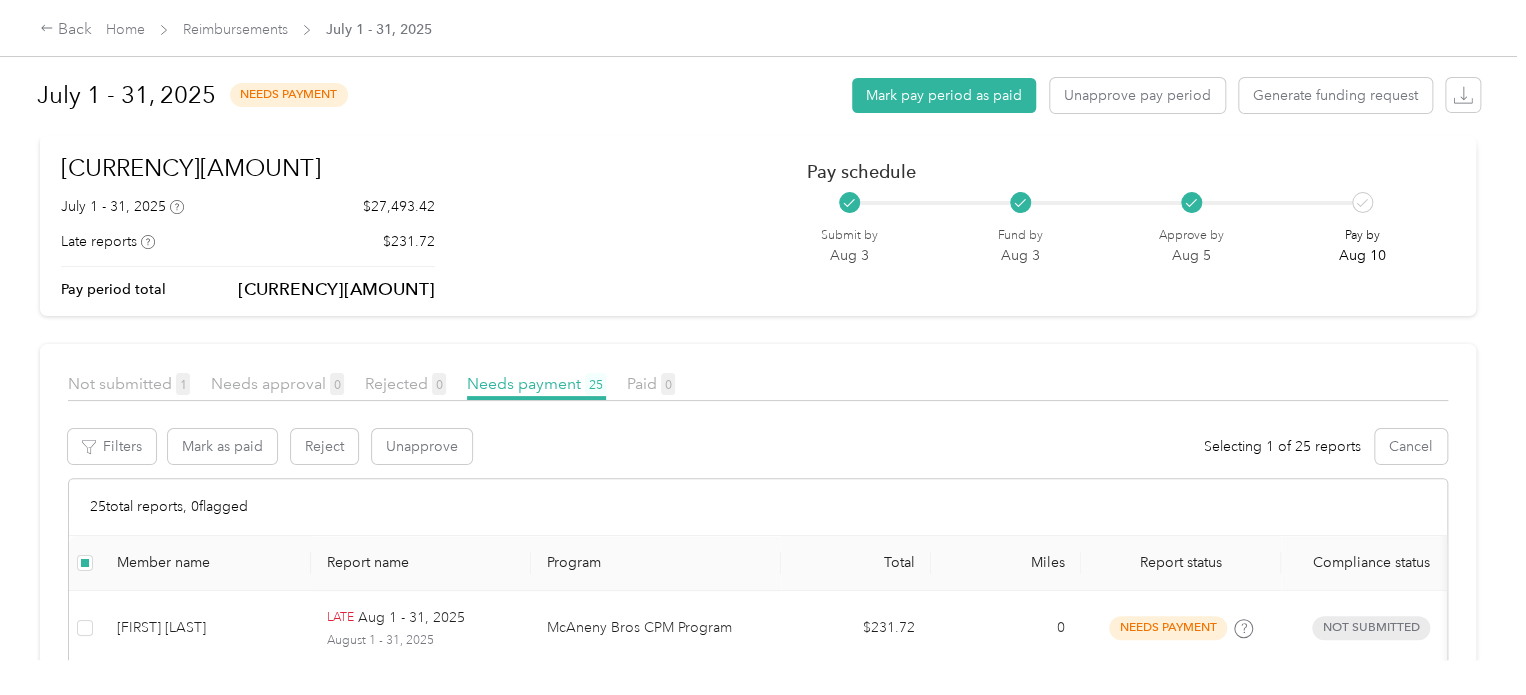 scroll, scrollTop: 0, scrollLeft: 0, axis: both 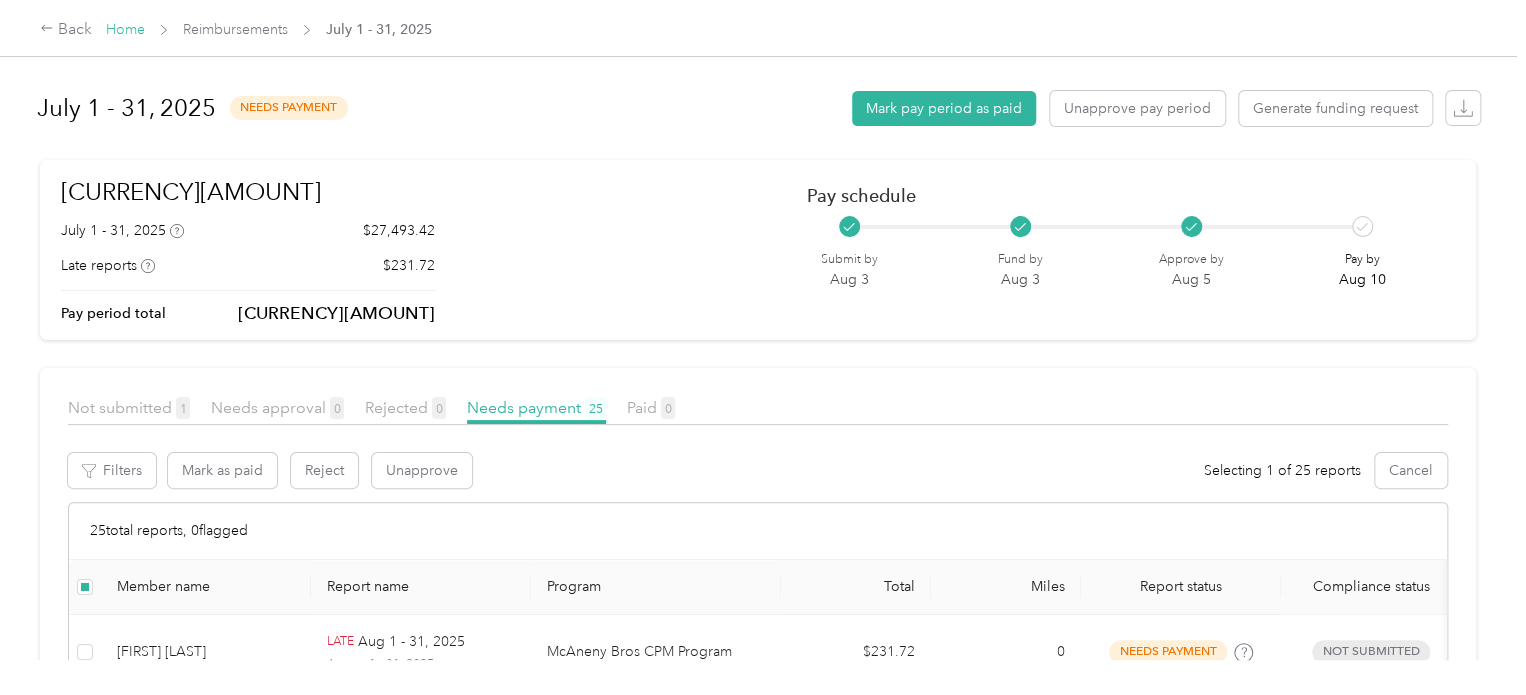 click on "Home" at bounding box center (125, 29) 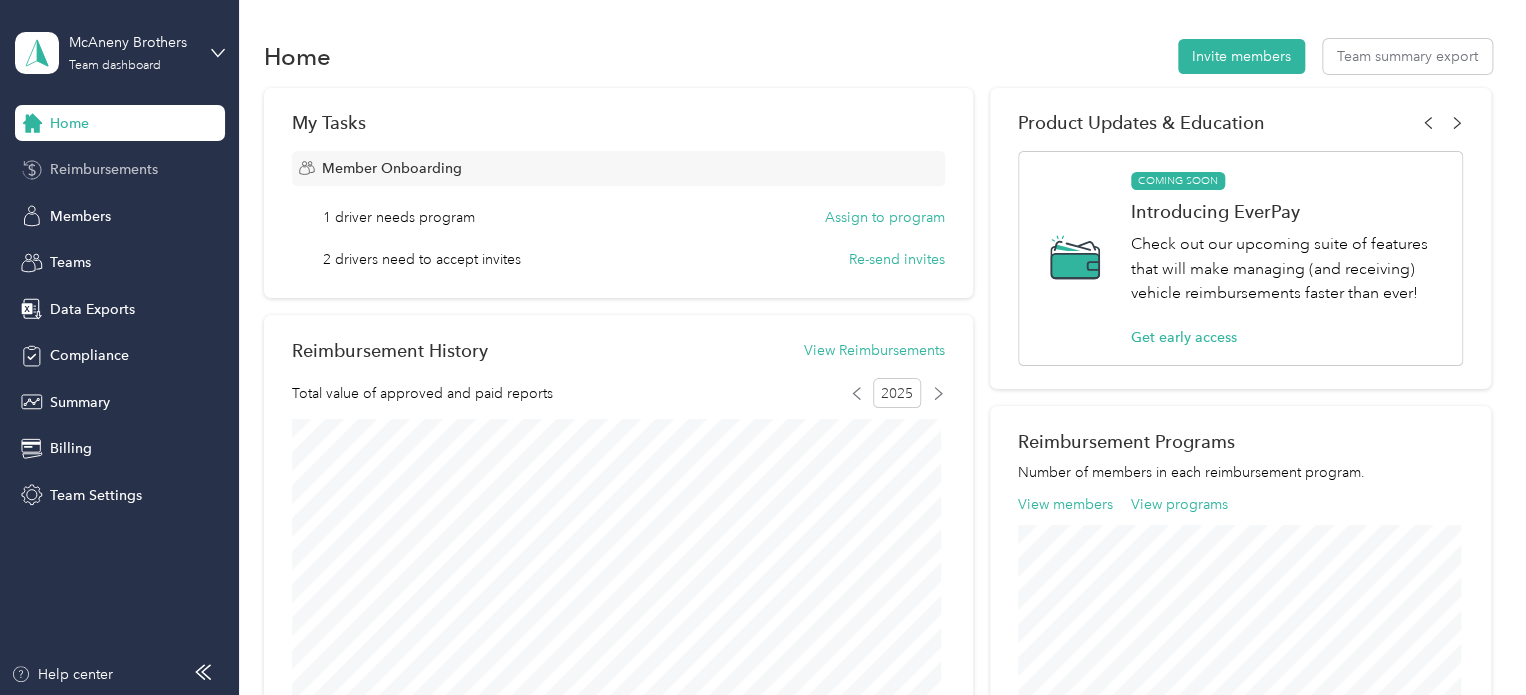 click on "Reimbursements" at bounding box center [104, 169] 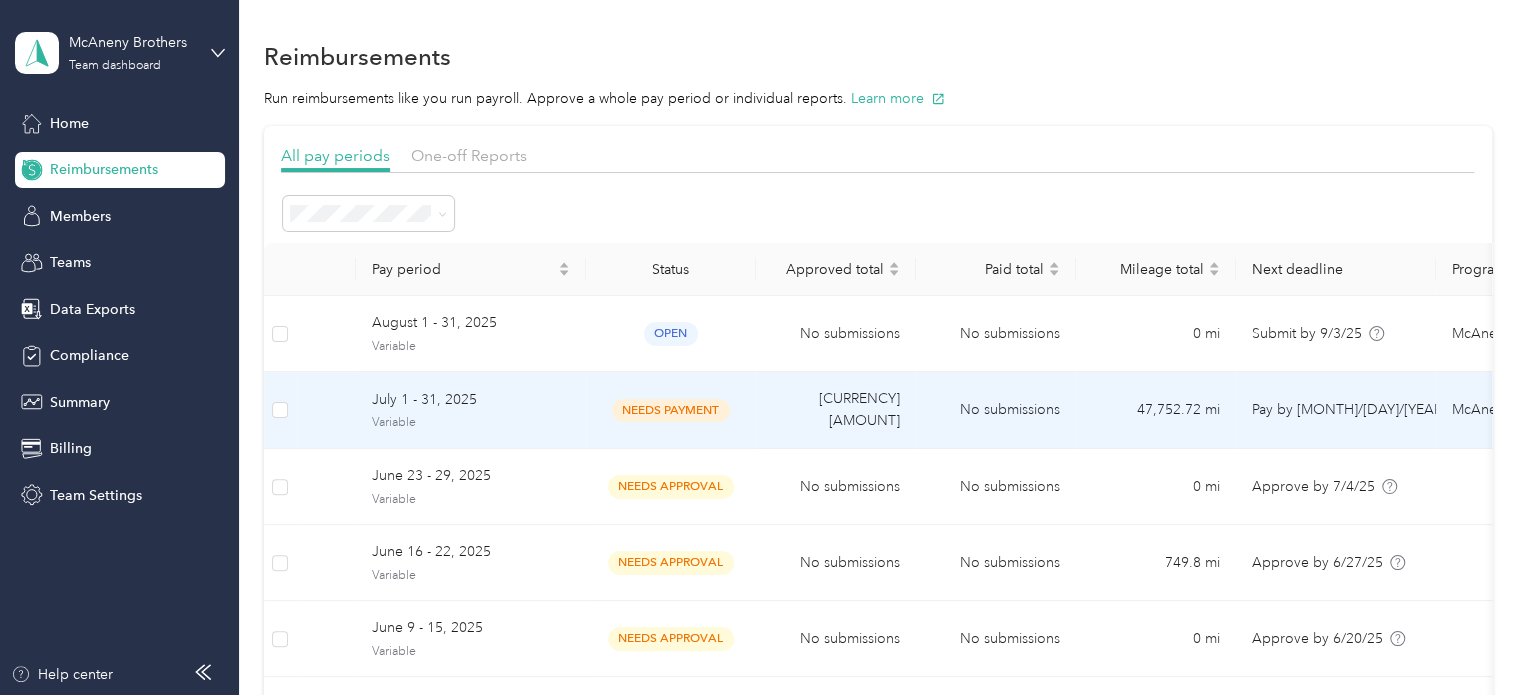 click on "July 1 - 31, 2025" at bounding box center [471, 400] 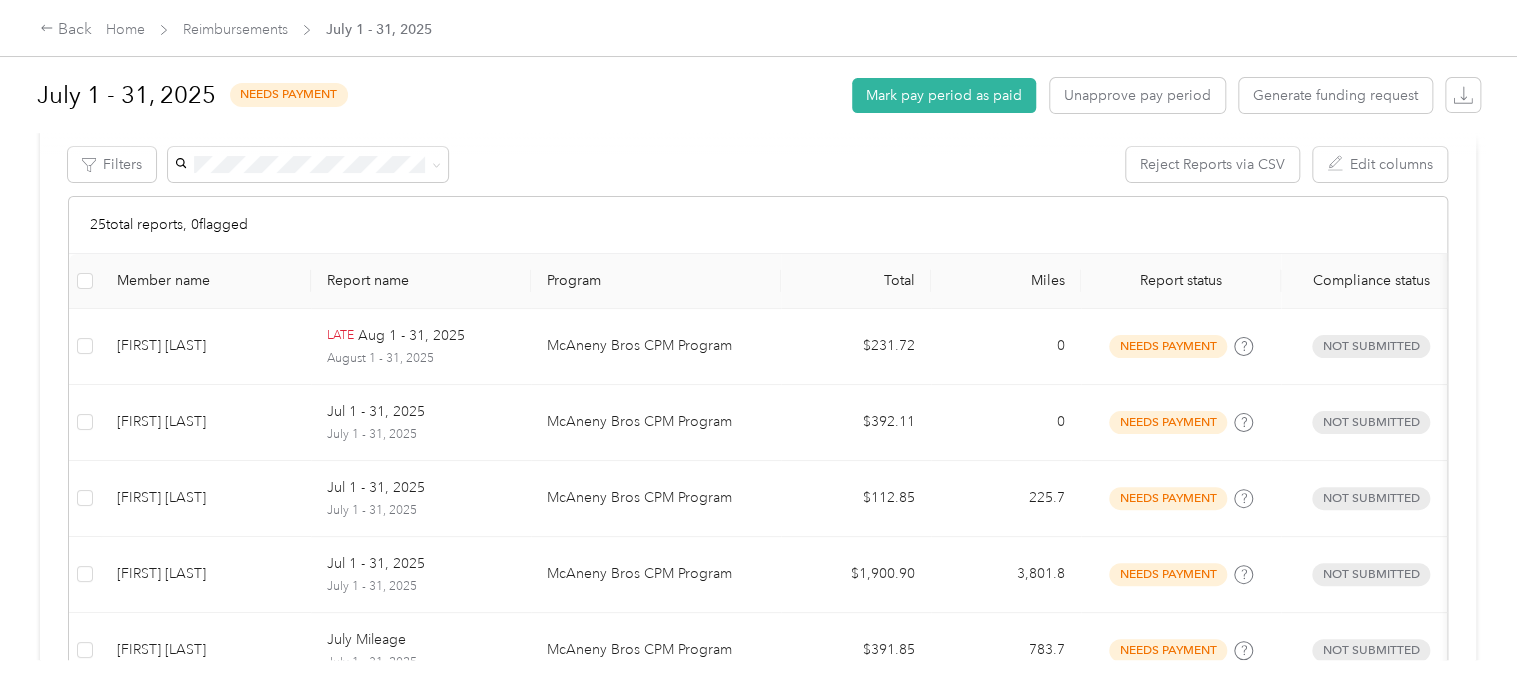 scroll, scrollTop: 0, scrollLeft: 0, axis: both 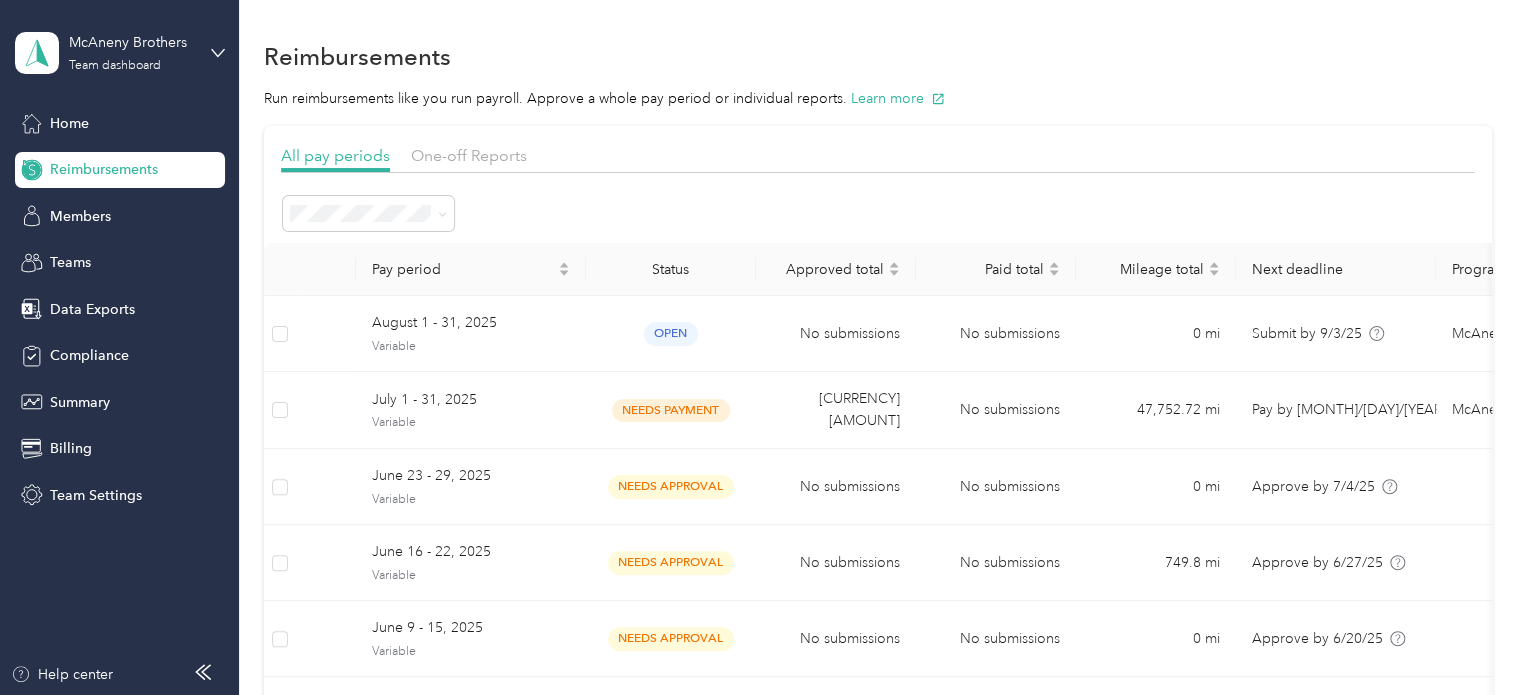 click on "McAneny Brothers Team dashboard" at bounding box center (120, 53) 